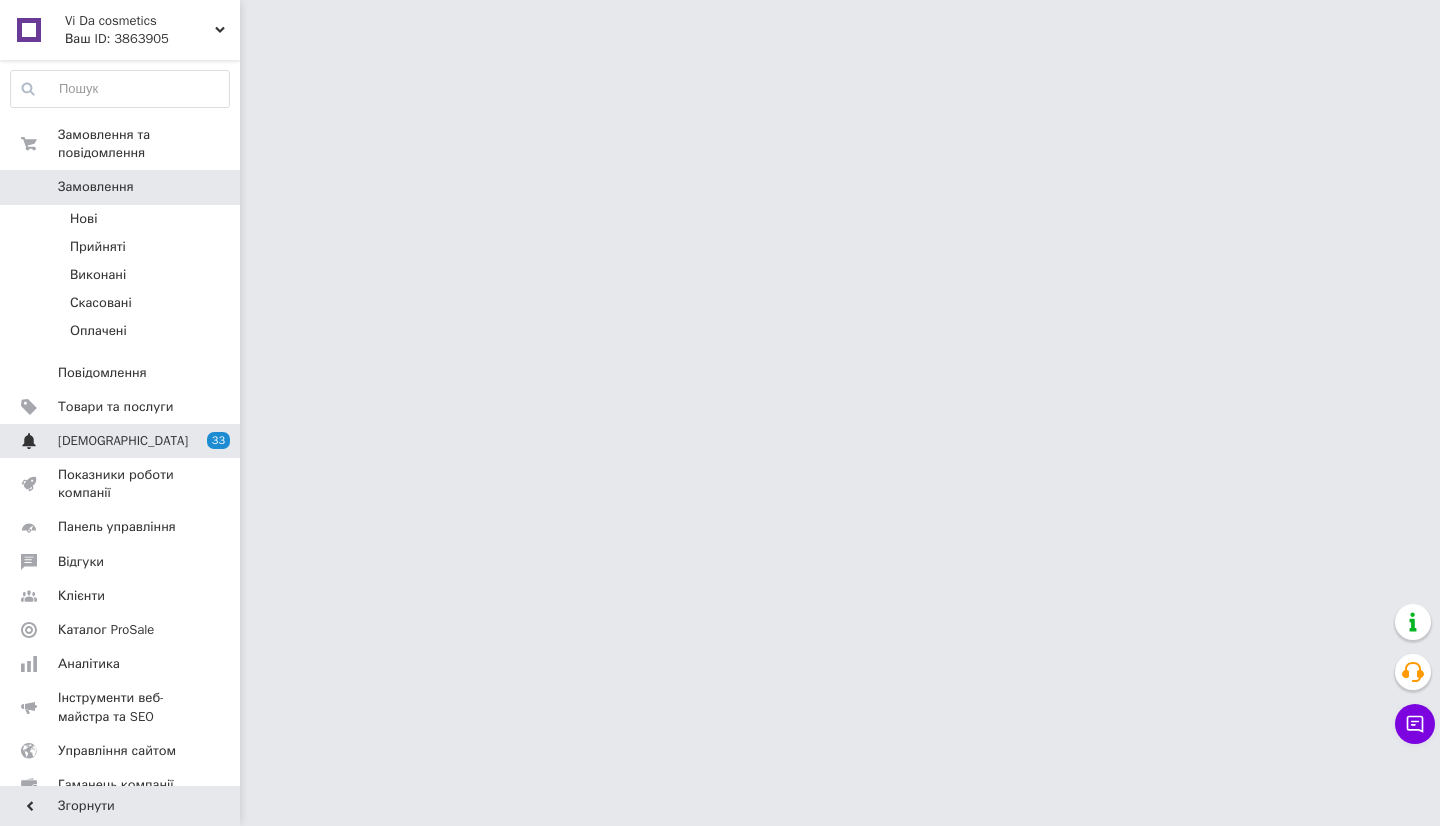 scroll, scrollTop: 0, scrollLeft: 0, axis: both 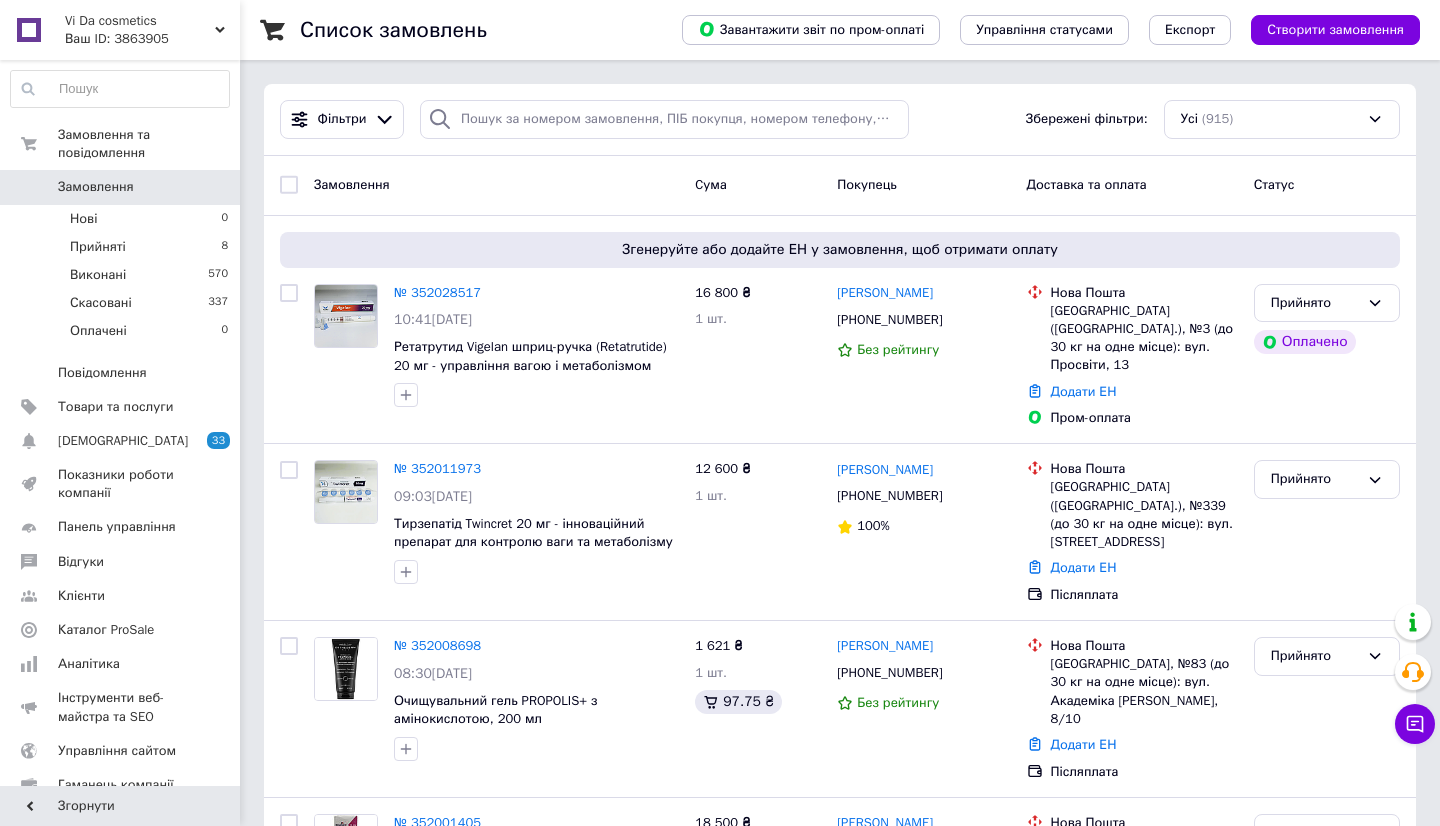 click on "Список замовлень   Завантажити звіт по пром-оплаті Управління статусами Експорт Створити замовлення Фільтри Збережені фільтри: Усі (915) Замовлення Cума Покупець Доставка та оплата Статус Згенеруйте або додайте ЕН у замовлення, щоб отримати оплату № 352028517 10:41, 10.07.2025 Ретатрутид Vigelan шприц-ручка (Retatrutide) 20 мг - управління вагою і метаболізмом 16 800 ₴ 1 шт. Вікторія Ващенко +380955644007 Без рейтингу Нова Пошта Полтава (Полтавська обл.), №3 (до 30 кг на одне місце): вул. Просвіти, 13 Додати ЕН Пром-оплата Прийнято Оплачено № 352011973 09:03, 10.07.2025 12 600 ₴ 1 шт. Аліна Полонскіх +380637746699 1" at bounding box center (840, 1989) 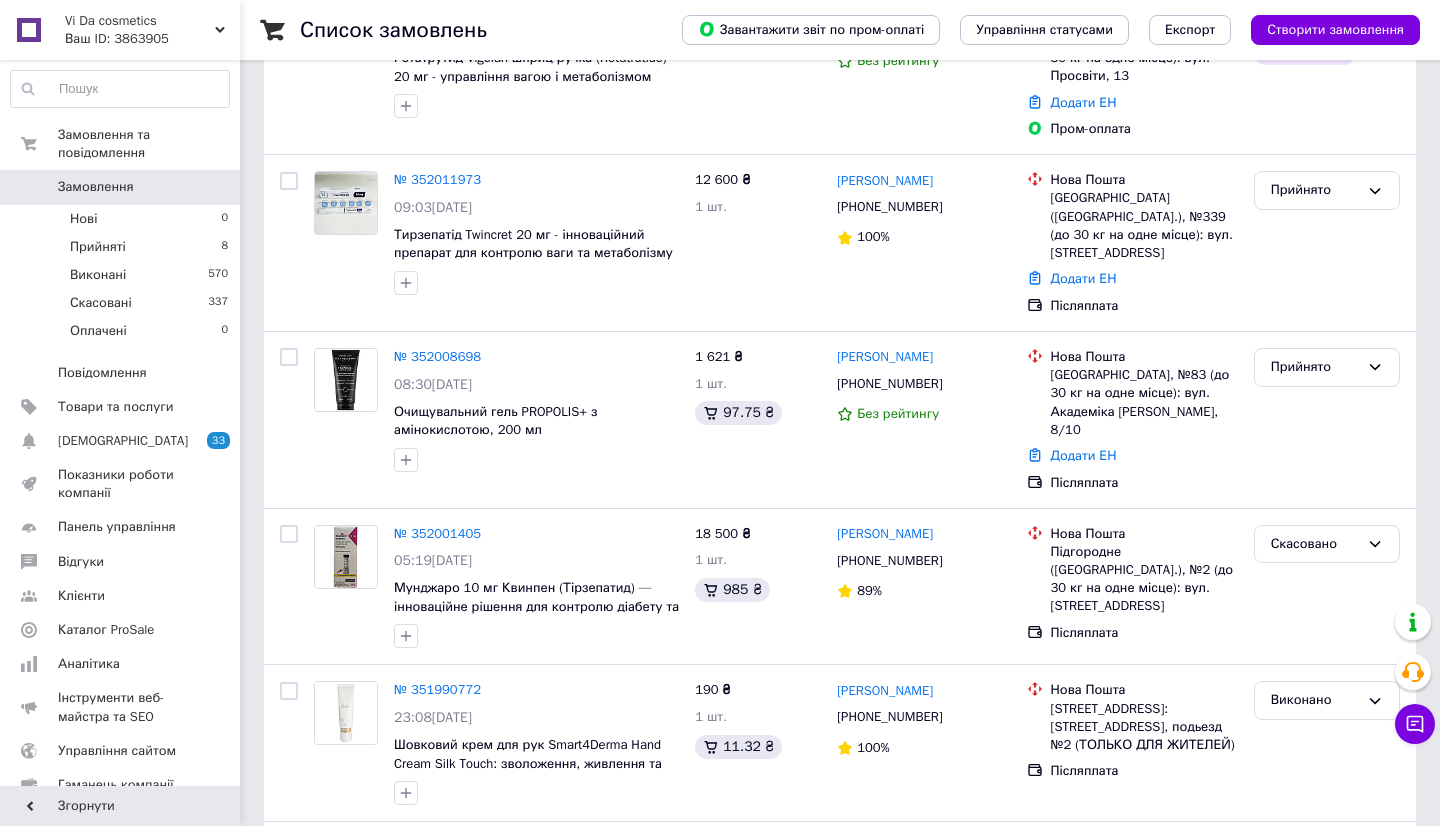 scroll, scrollTop: 336, scrollLeft: 0, axis: vertical 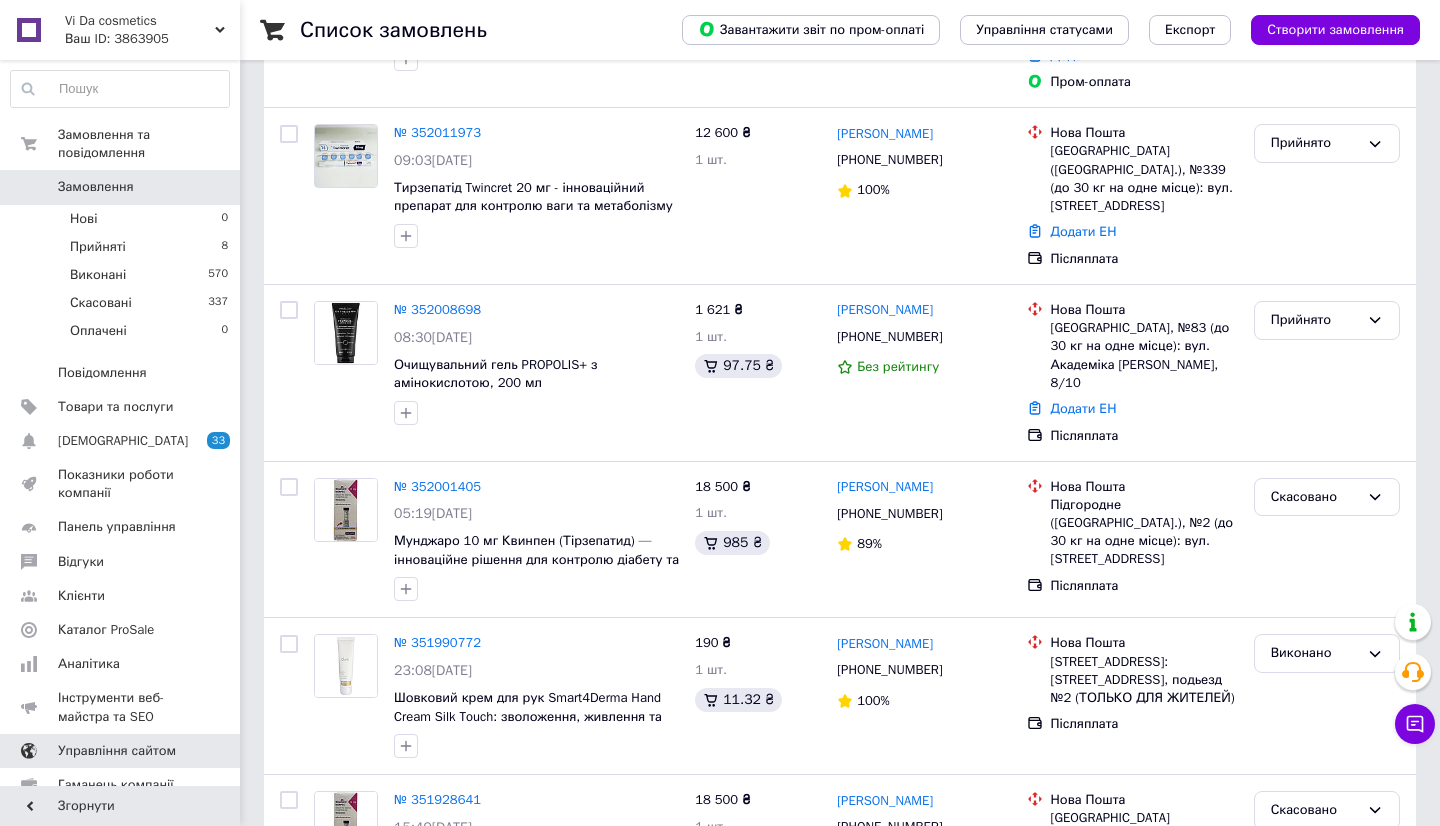 click on "Управління сайтом" at bounding box center (120, 751) 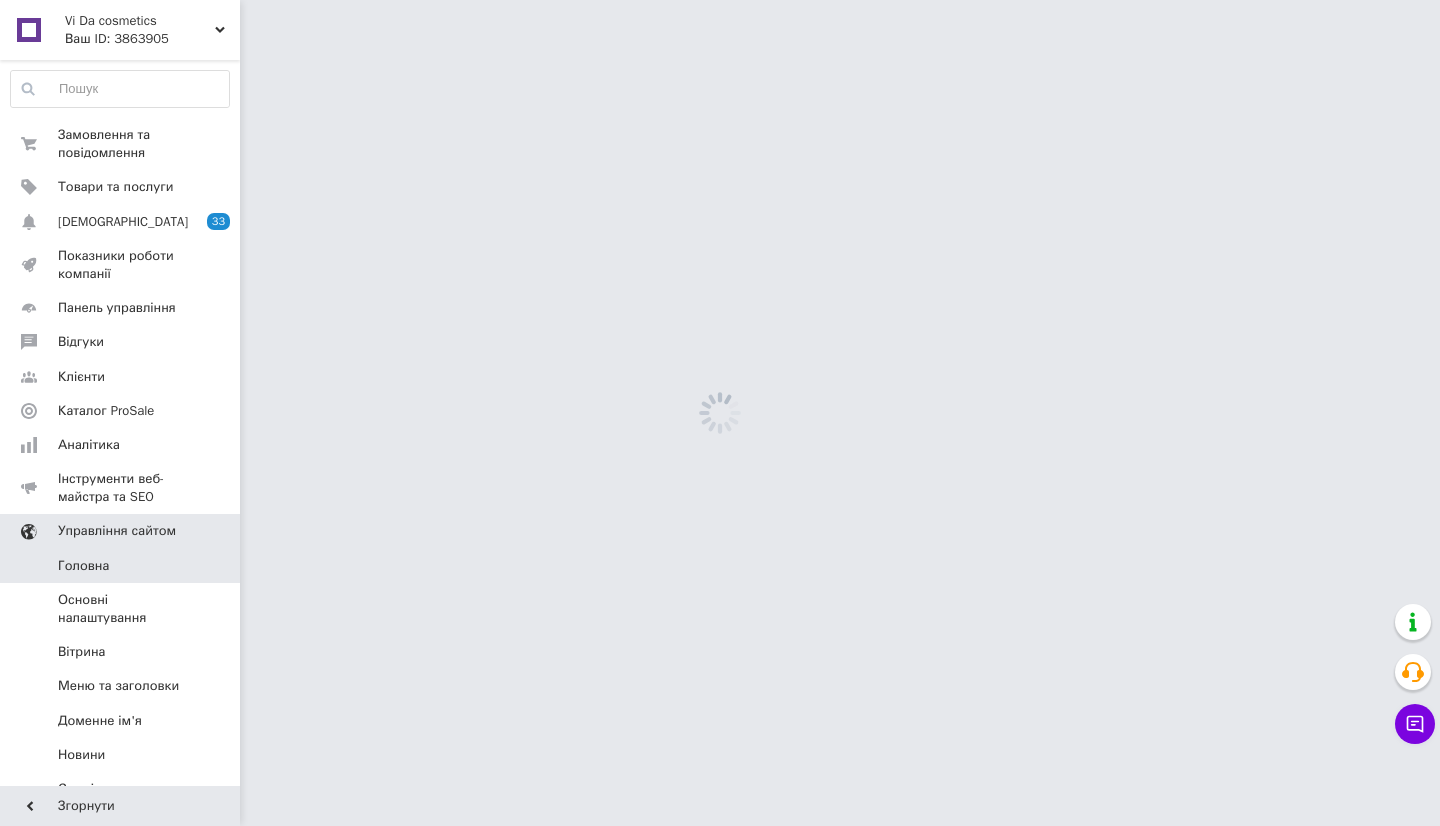scroll, scrollTop: 0, scrollLeft: 0, axis: both 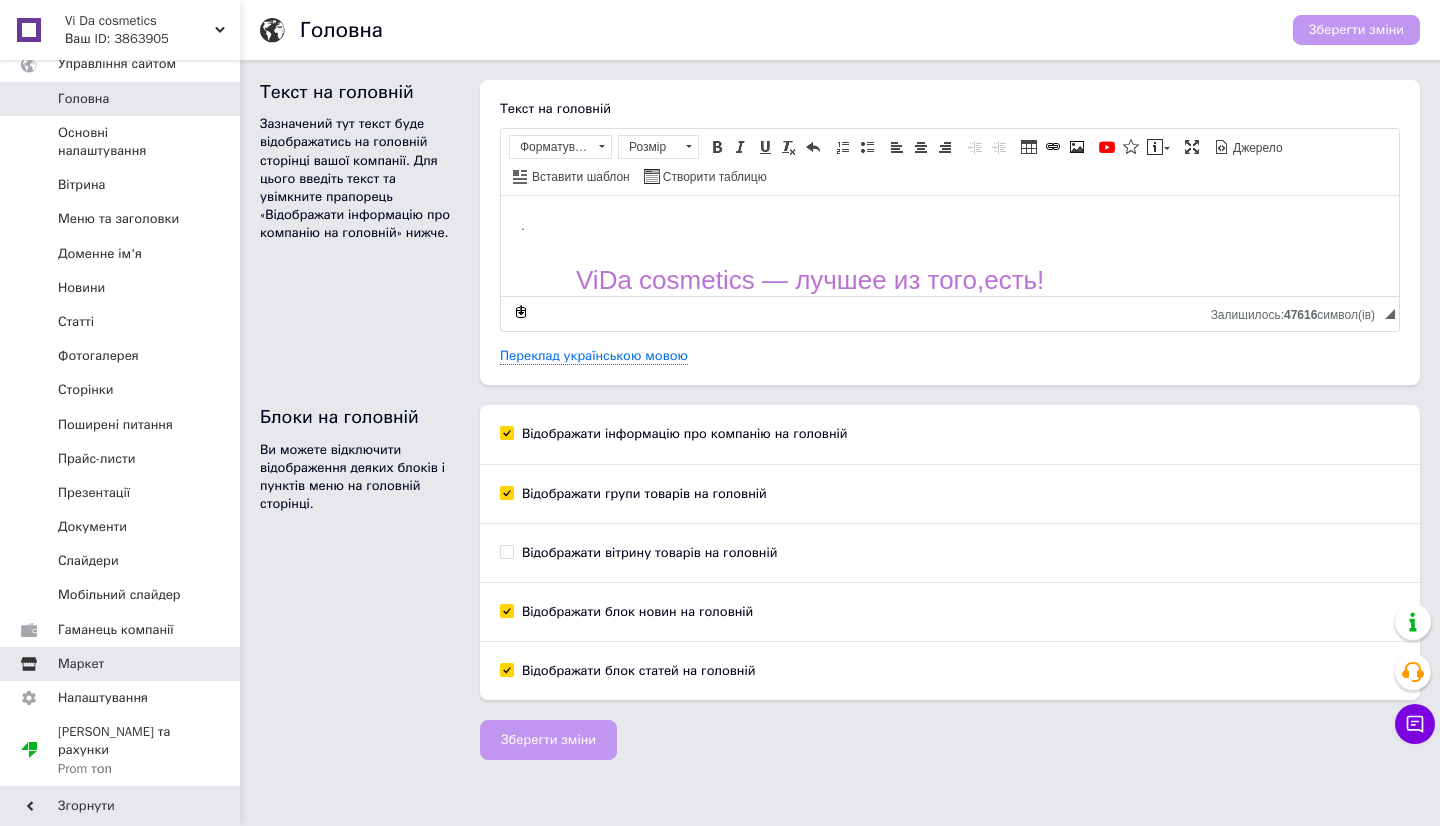 click on "Маркет" at bounding box center [81, 664] 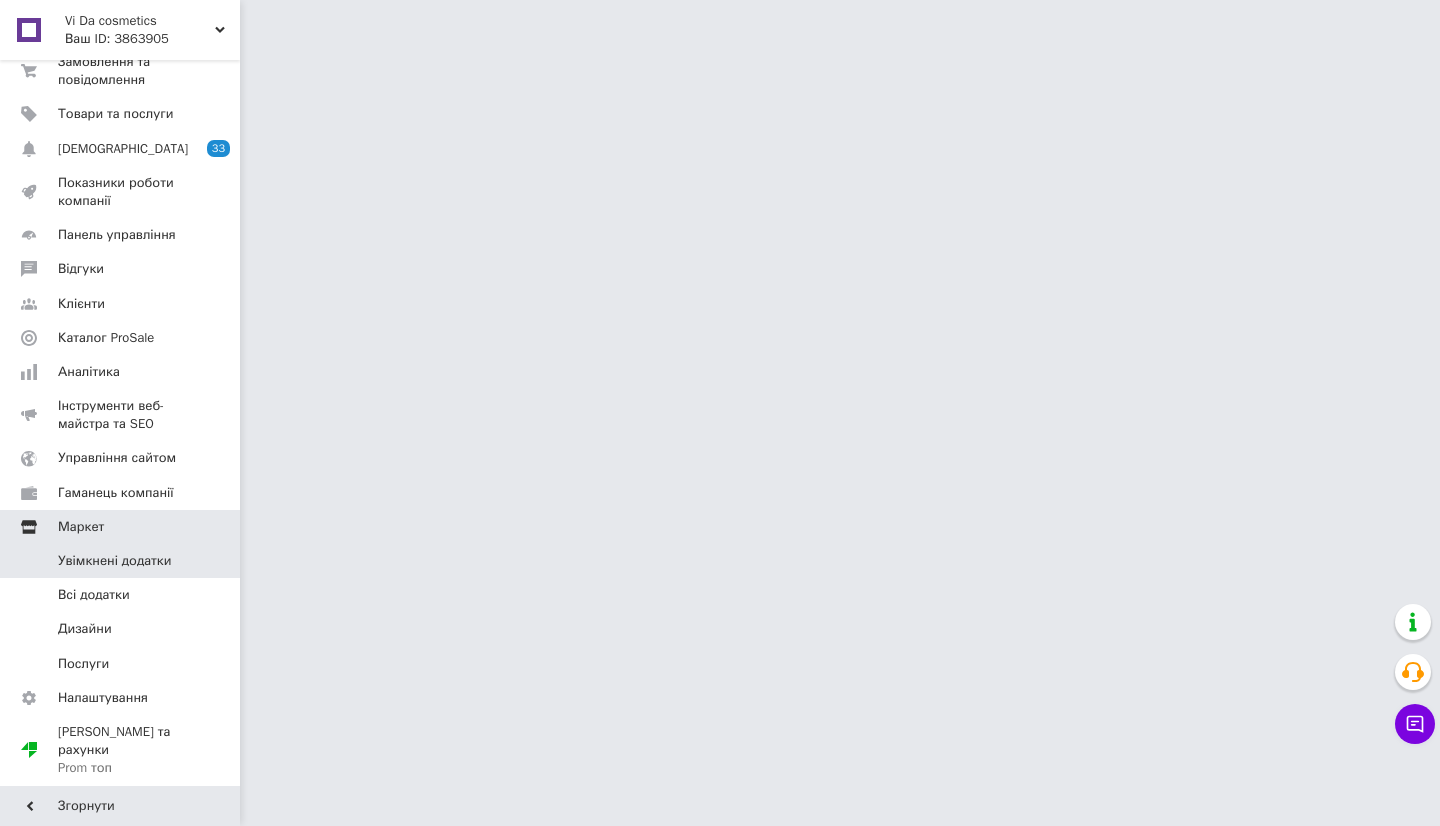 scroll, scrollTop: 55, scrollLeft: 0, axis: vertical 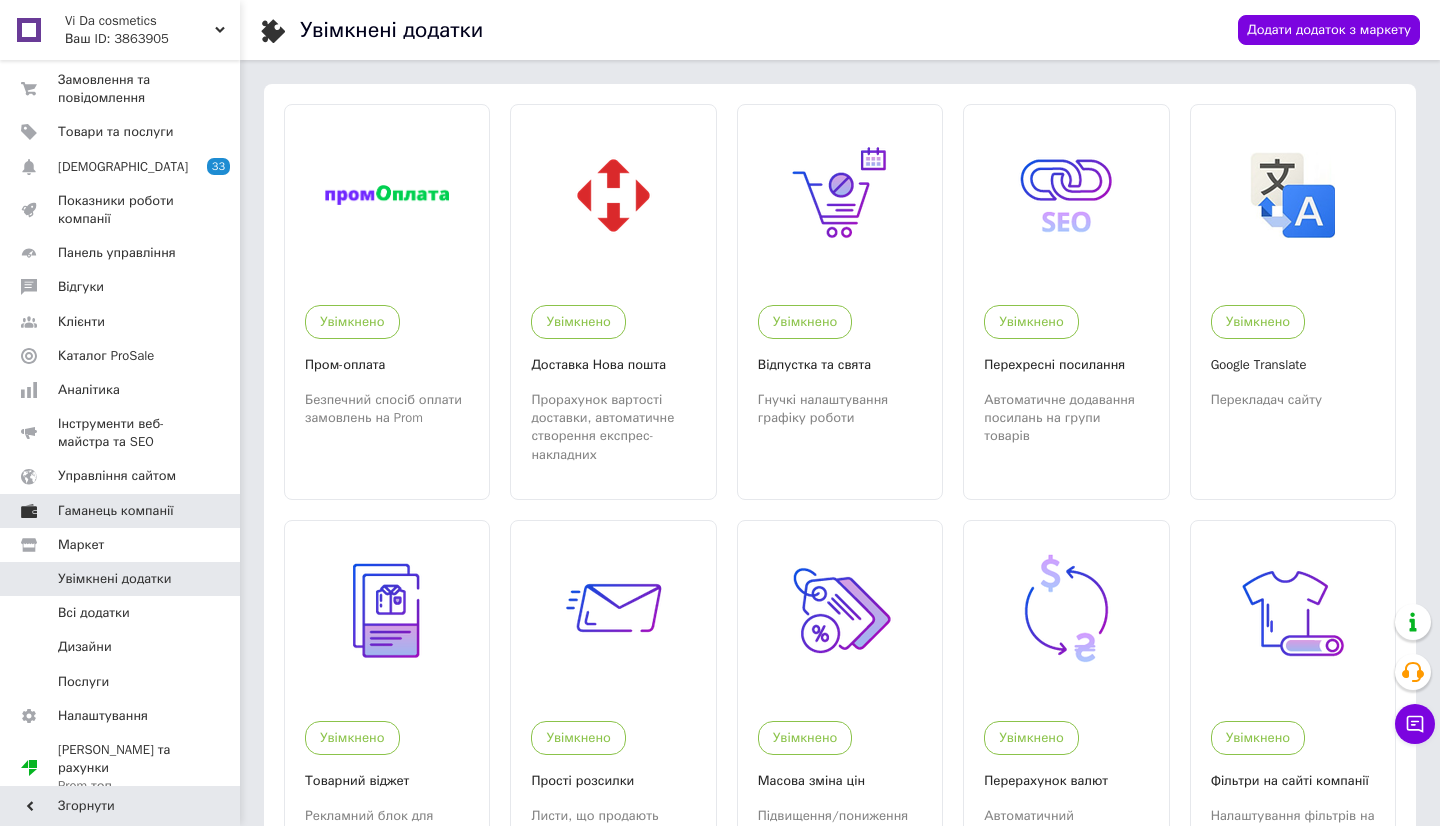 click on "Гаманець компанії" at bounding box center [116, 511] 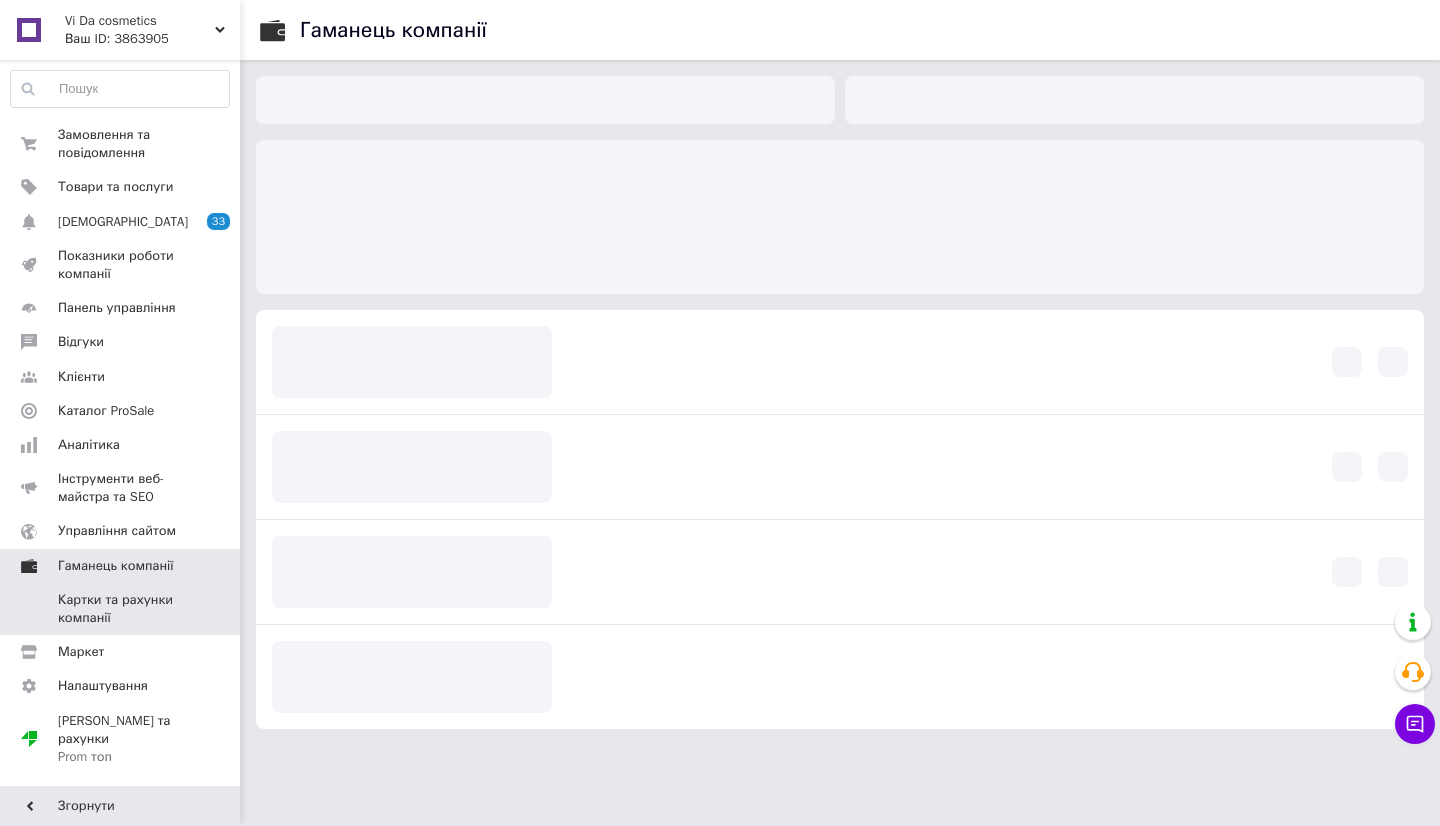 scroll, scrollTop: 0, scrollLeft: 0, axis: both 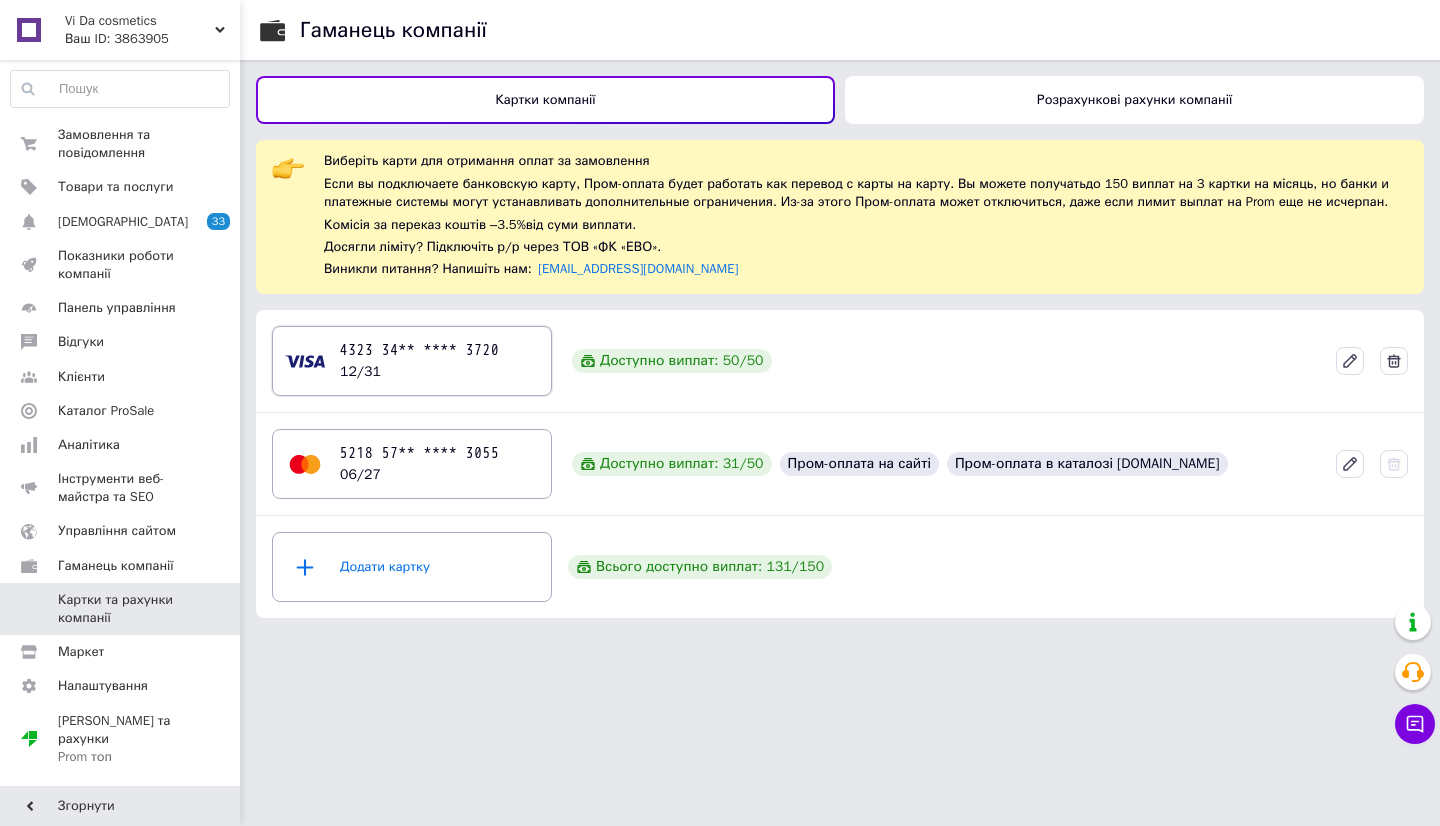 click on "4323 34** **** 3720 12/31" at bounding box center (420, 361) 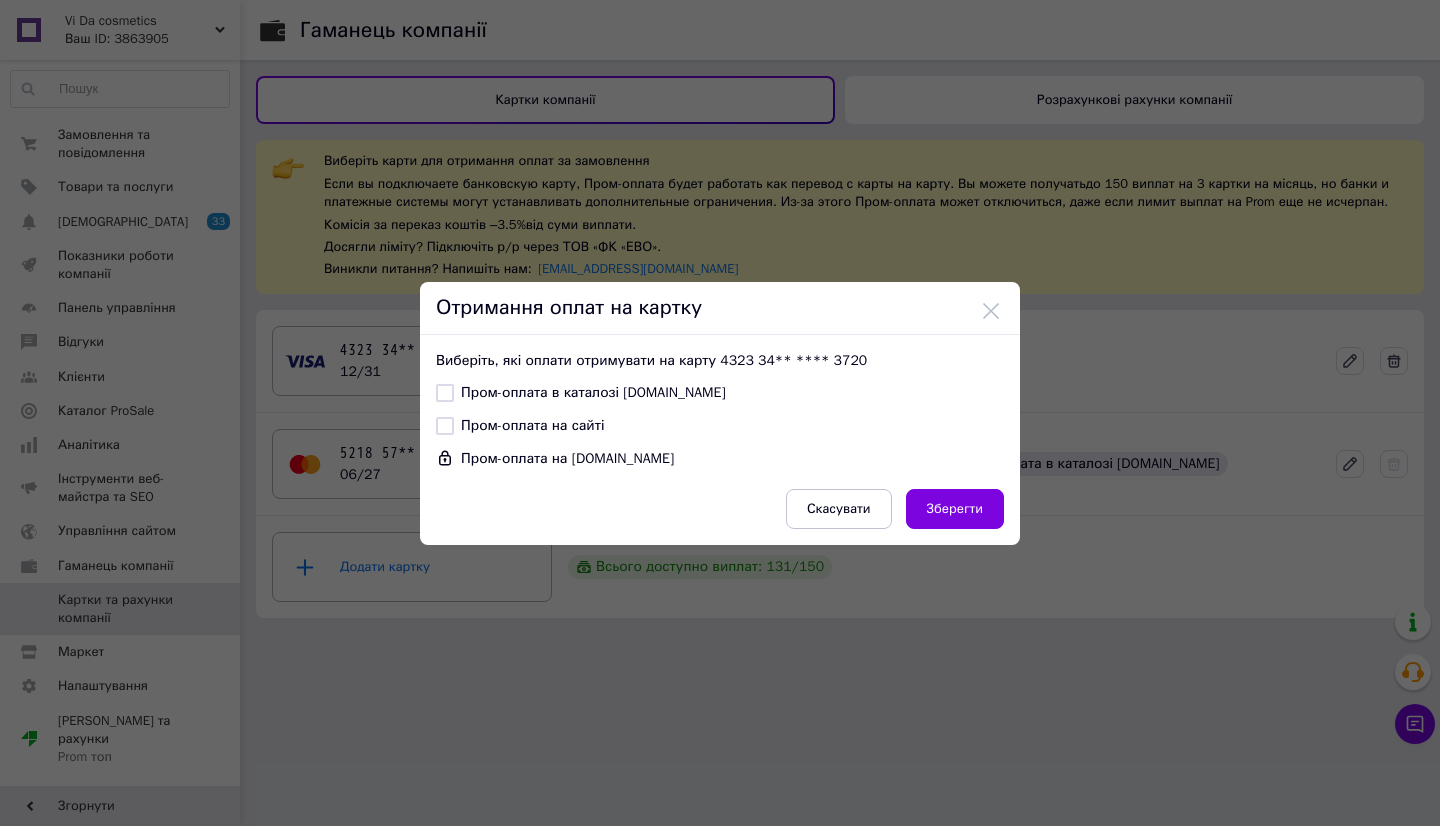 click on "Пром-оплата в каталозі Prom.ua" at bounding box center [445, 393] 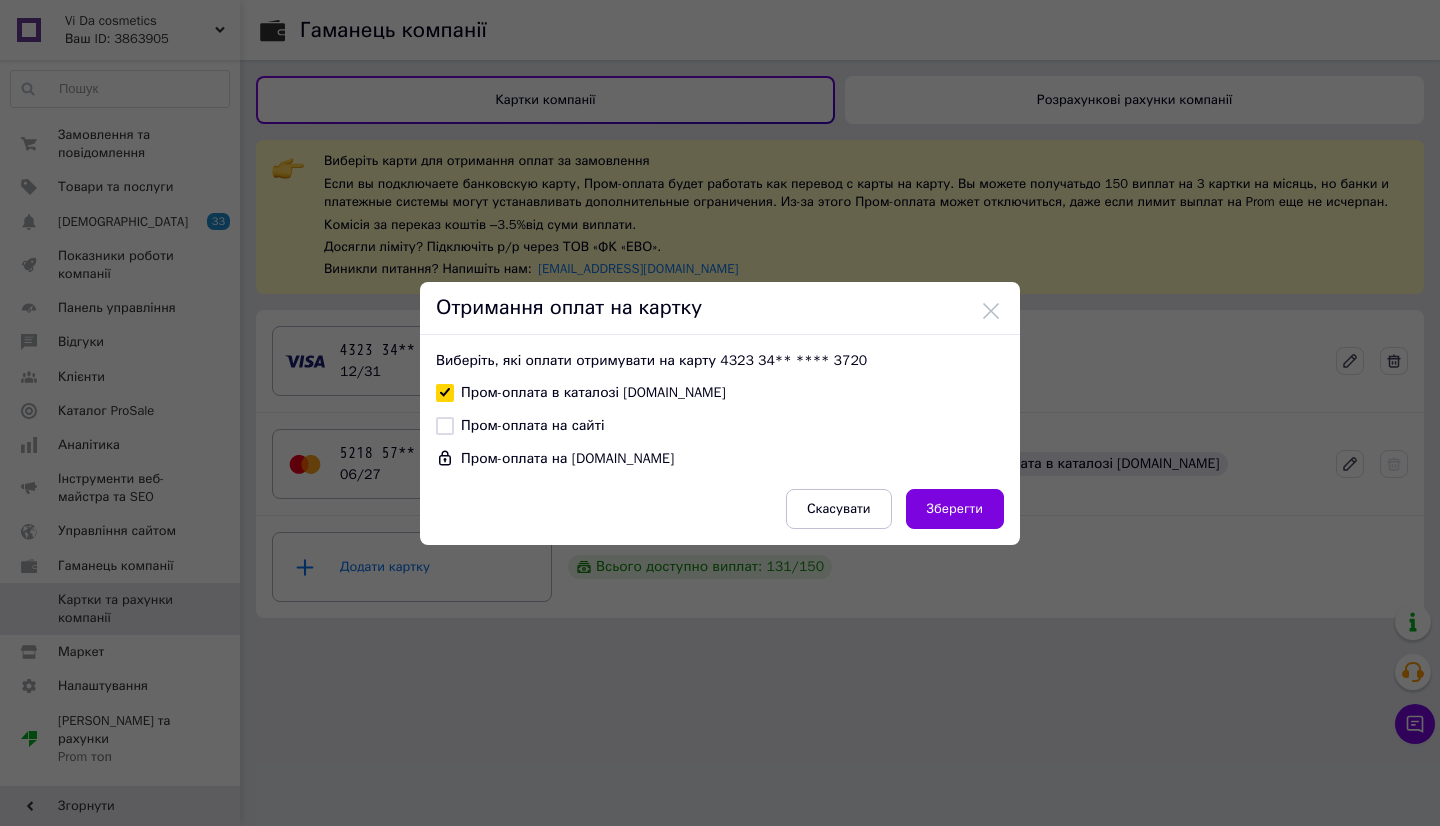 checkbox on "true" 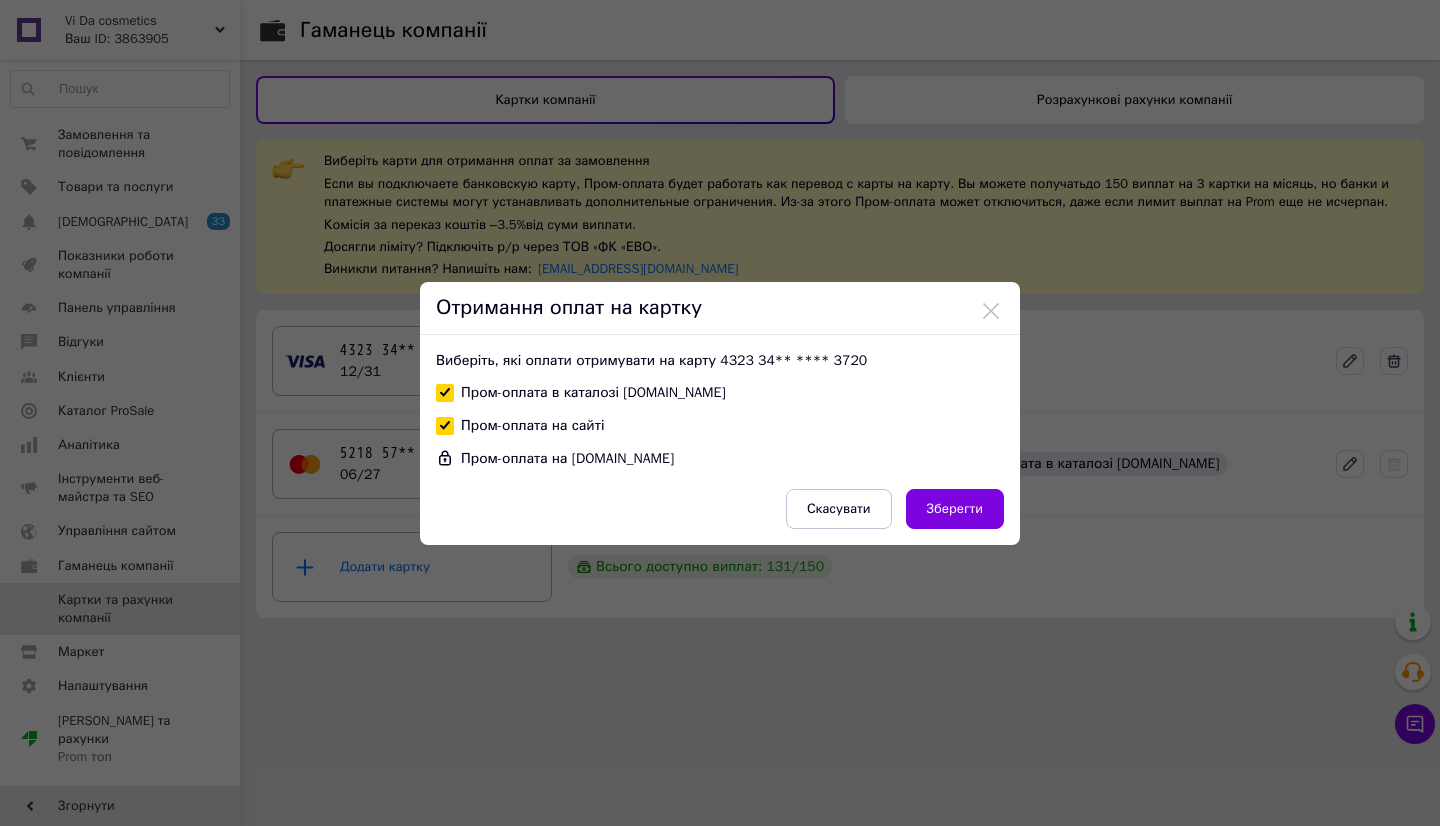 checkbox on "true" 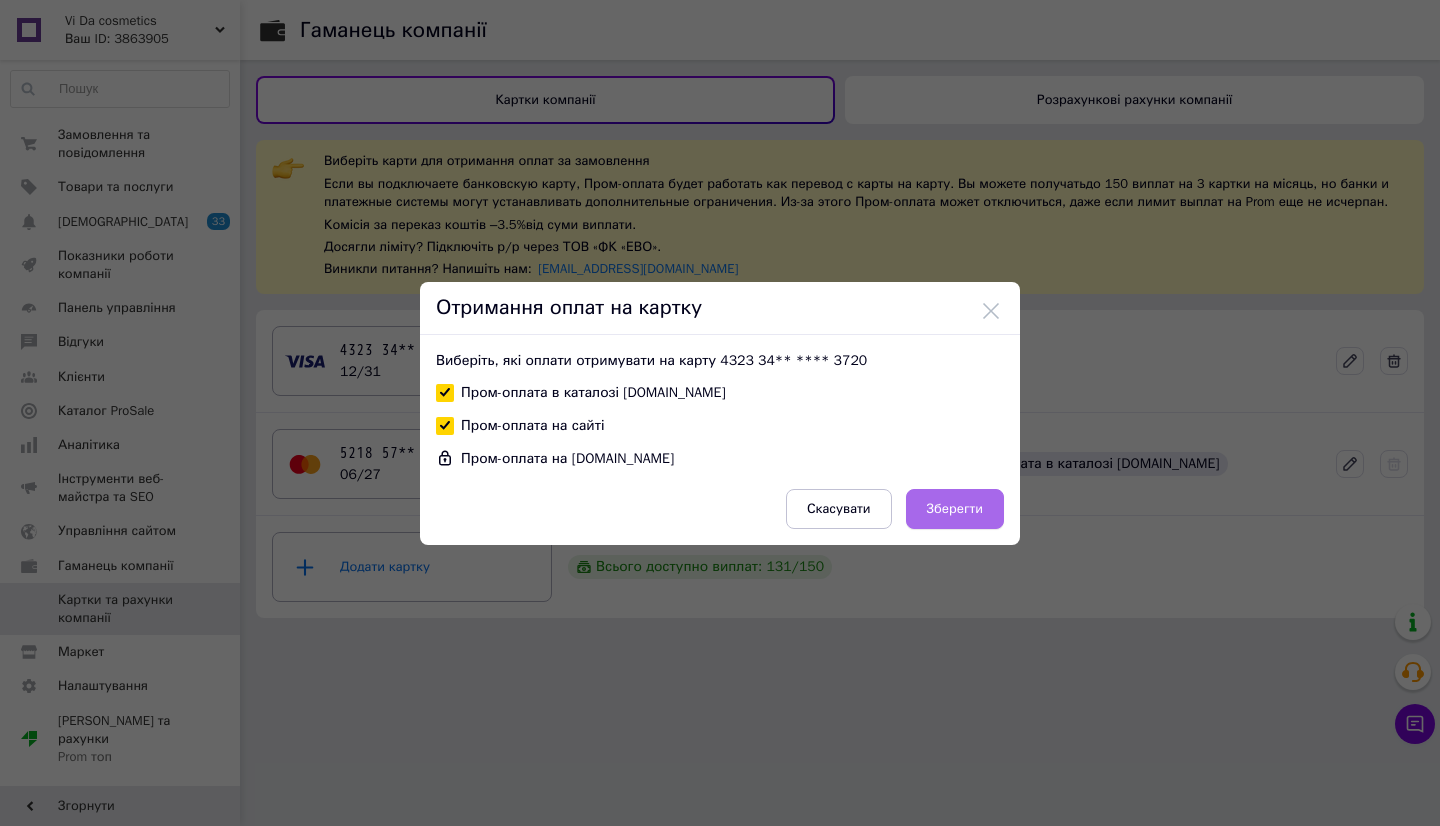 click on "Зберегти" at bounding box center (955, 509) 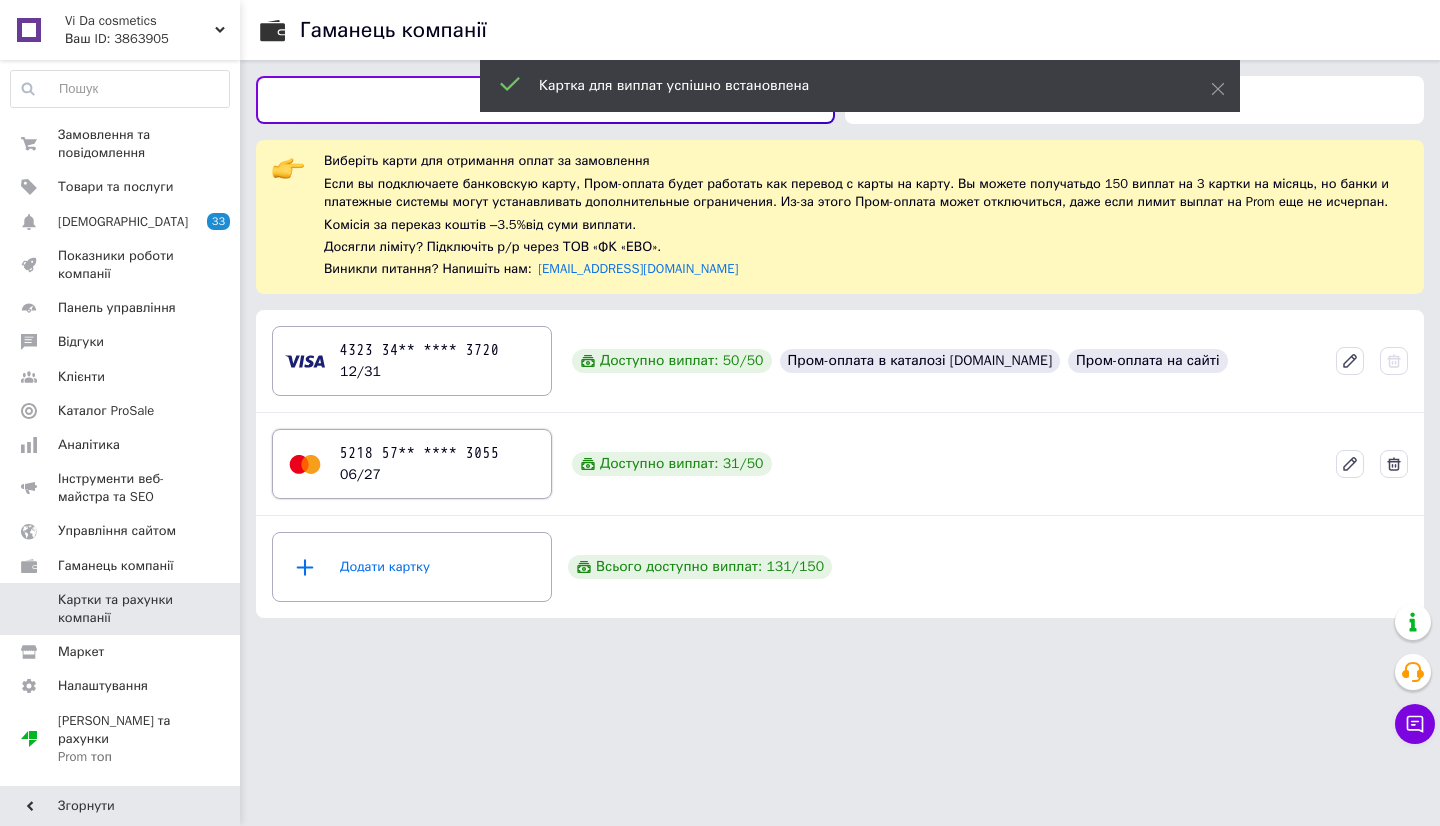 click on "5218 57** **** 3055 06/27" at bounding box center (420, 464) 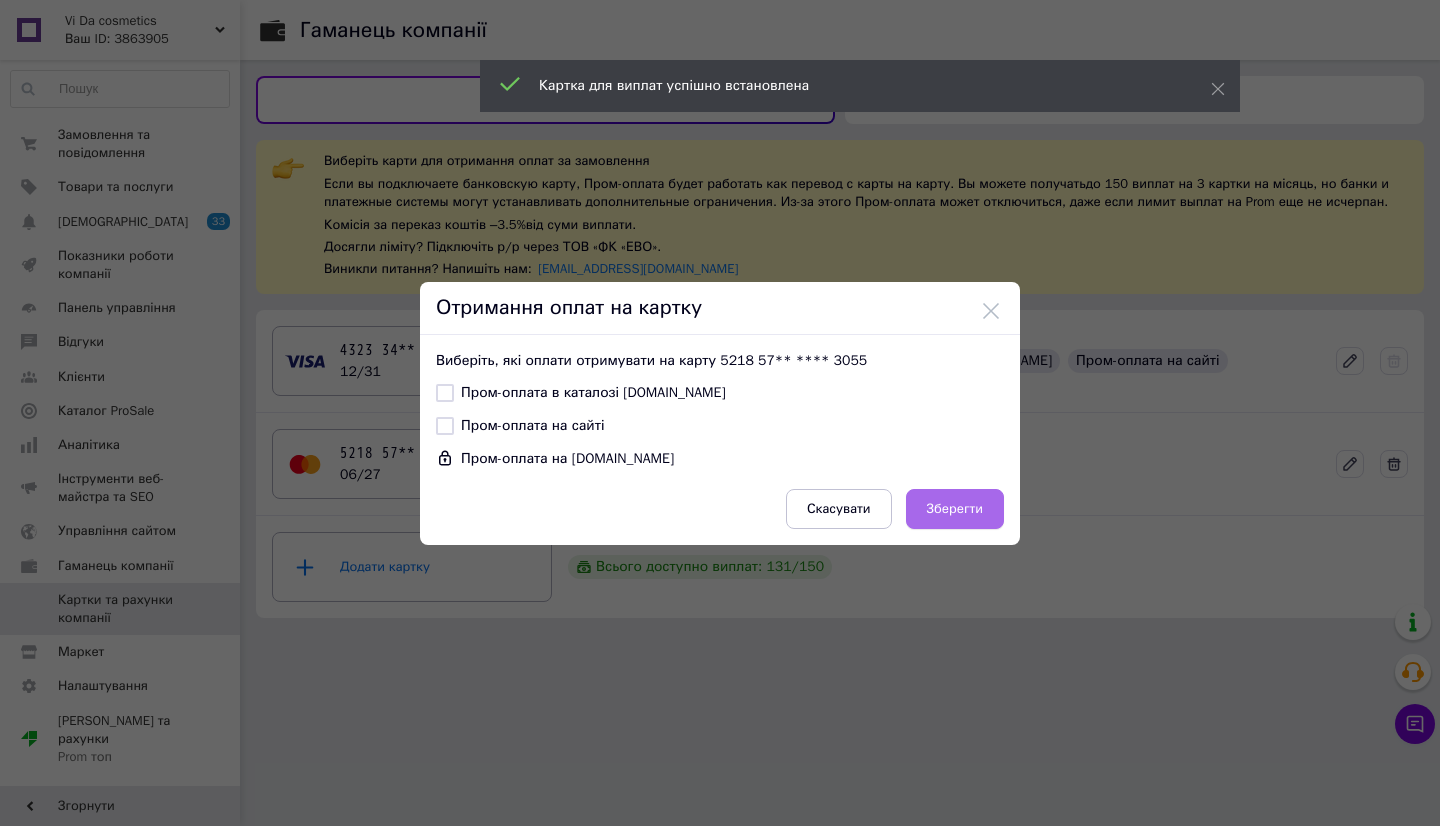click on "Зберегти" at bounding box center (955, 509) 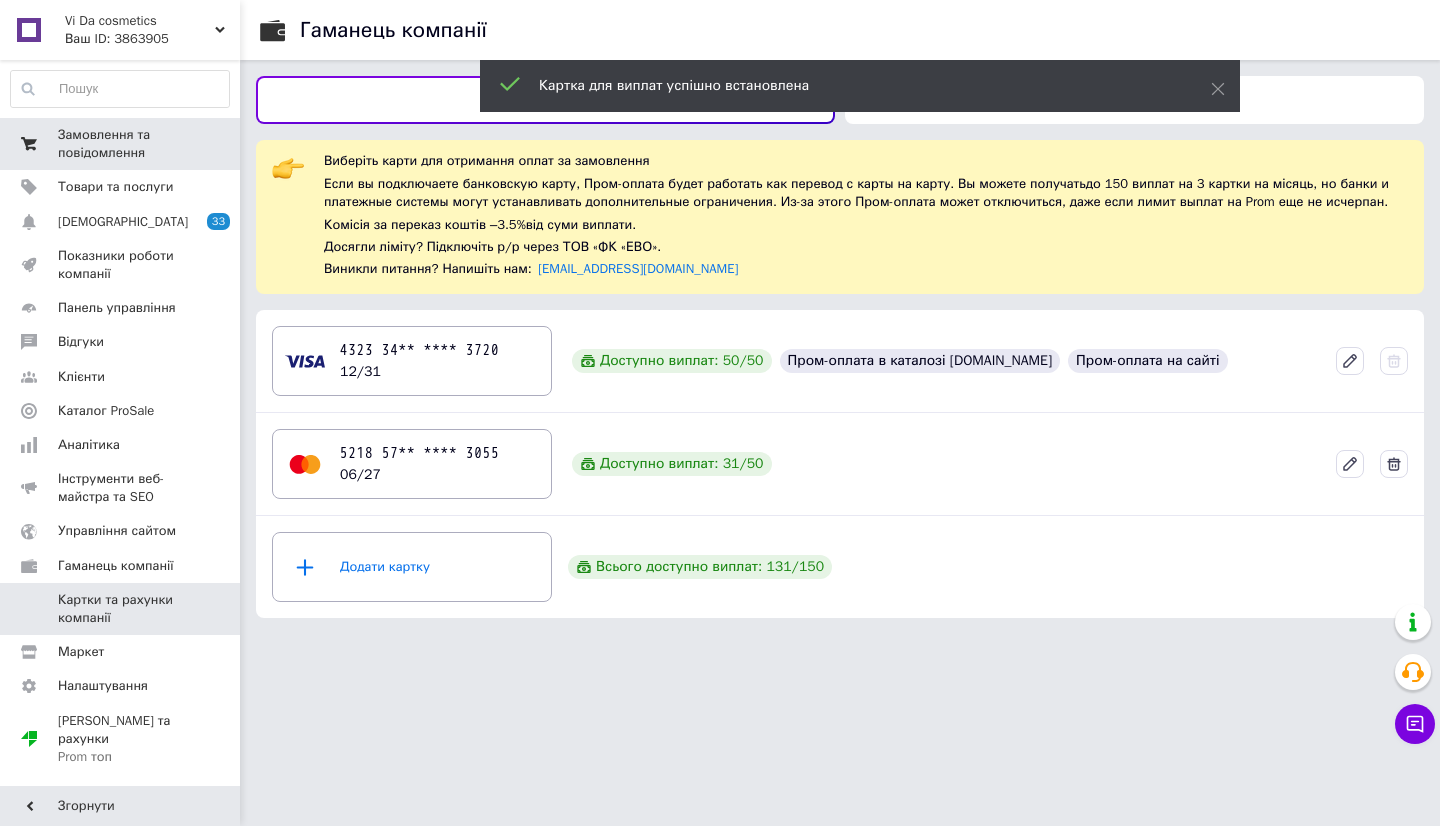 click on "Замовлення та повідомлення" at bounding box center [121, 144] 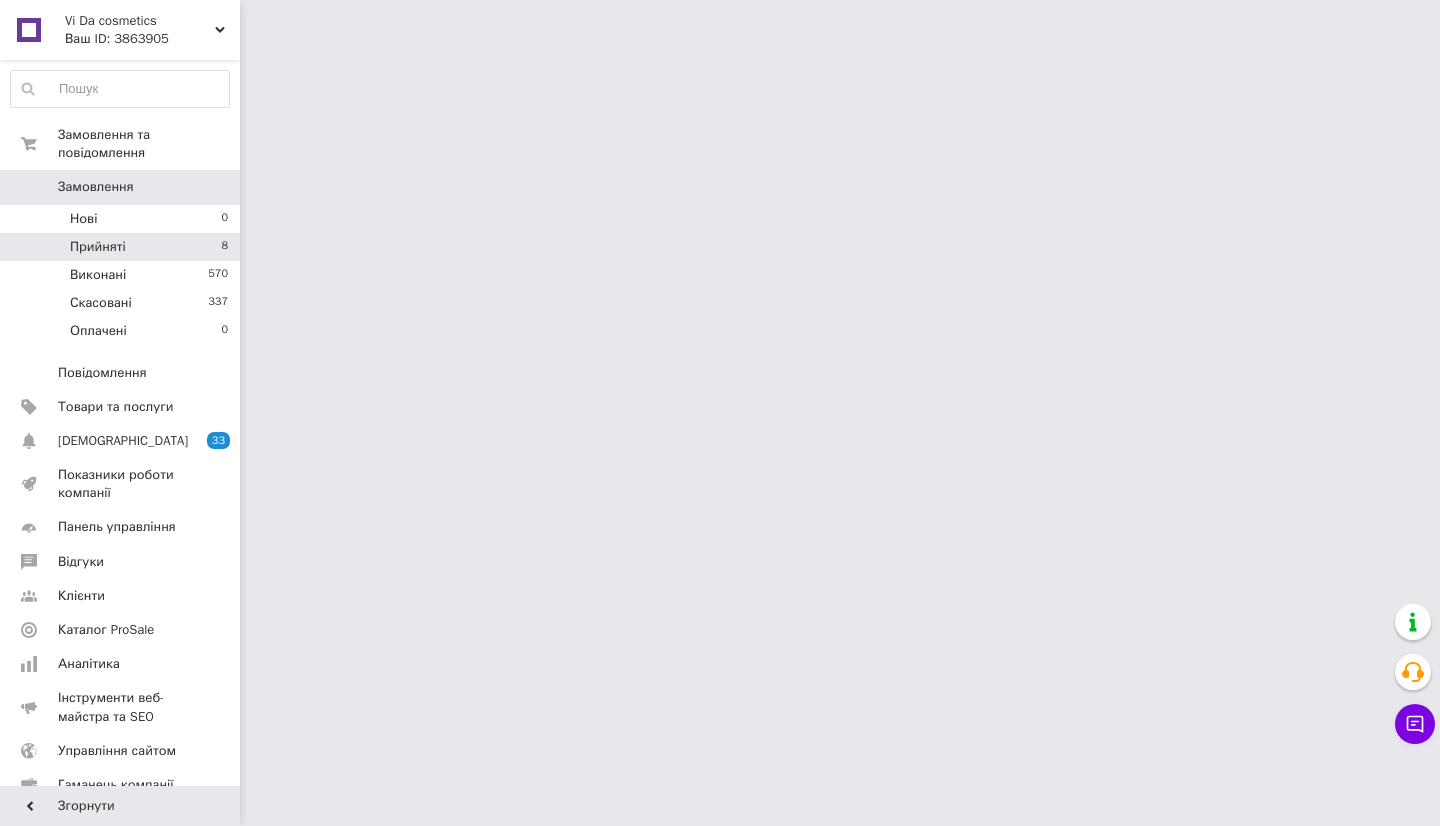 click on "Прийняті" at bounding box center [98, 247] 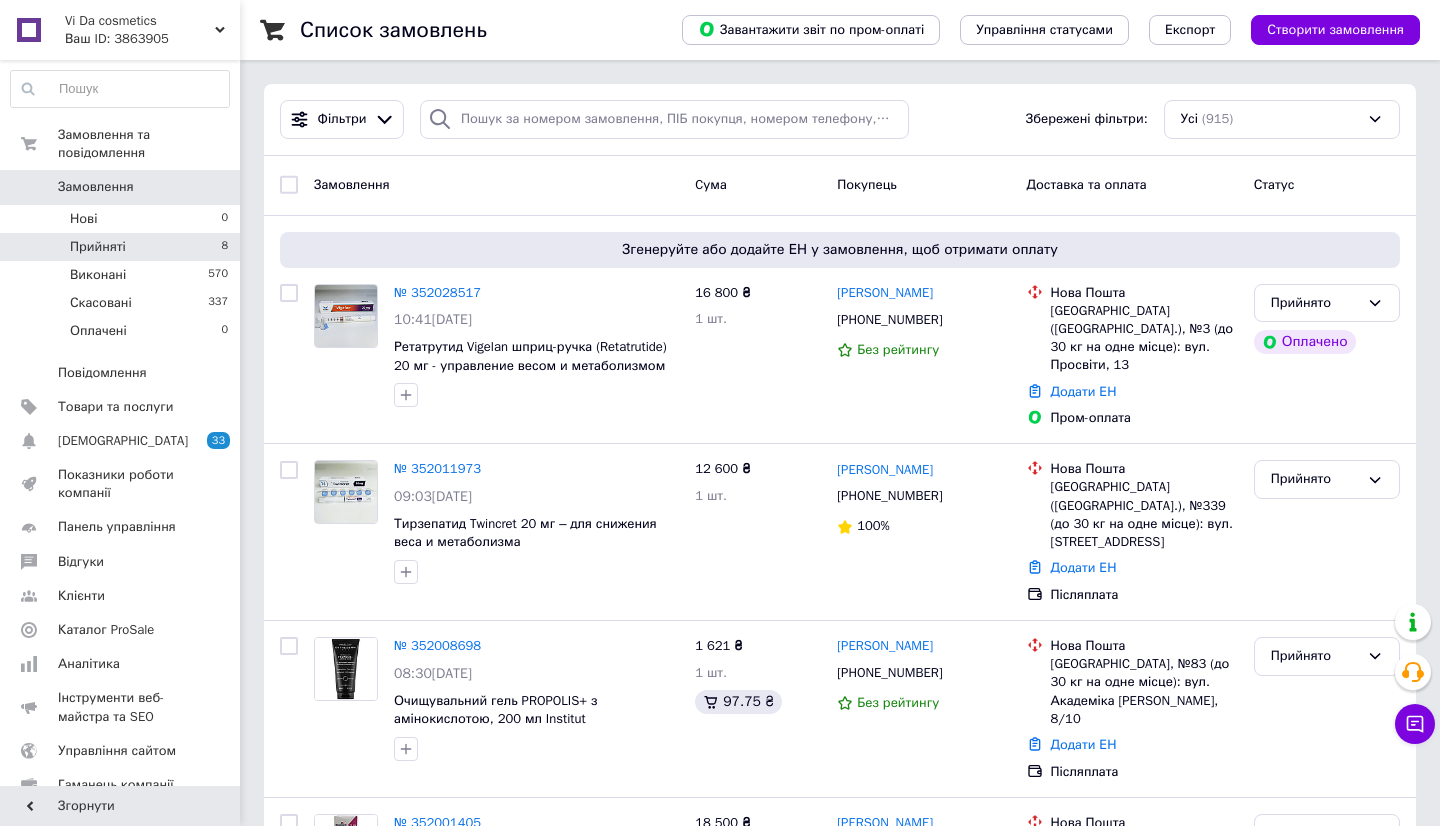 click on "Замовлення" at bounding box center (496, 185) 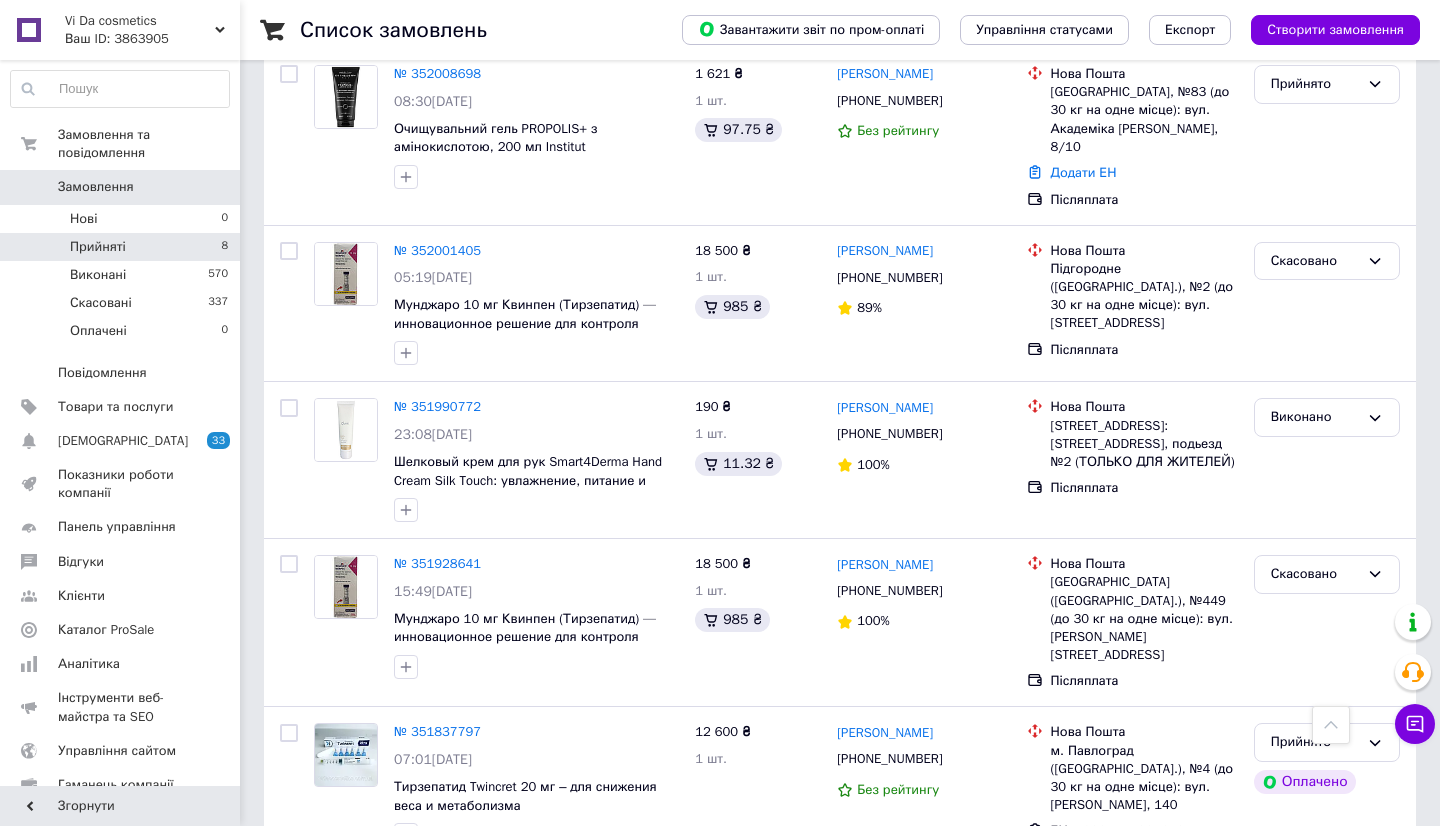 scroll, scrollTop: 576, scrollLeft: 0, axis: vertical 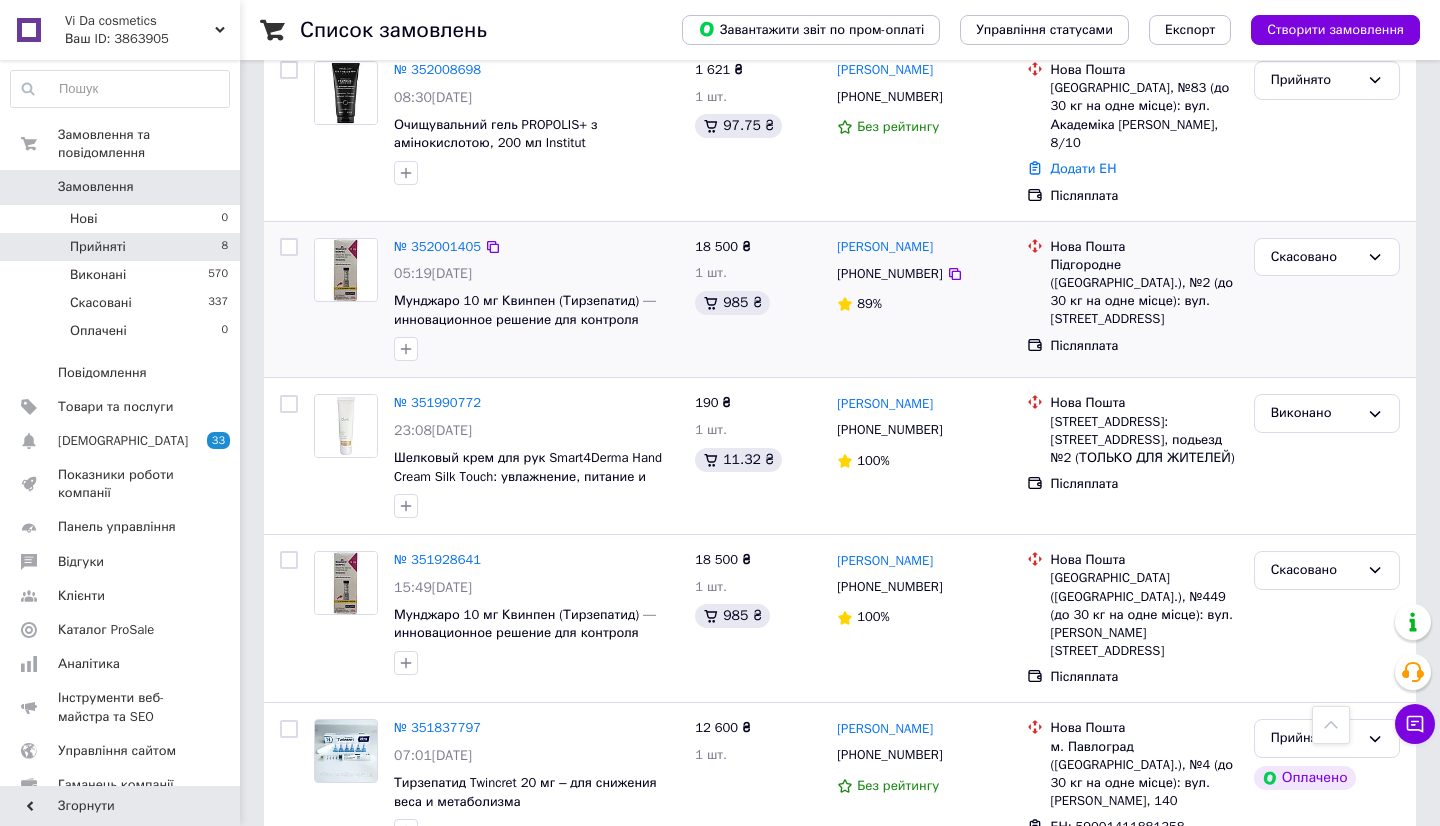 click on "№ 352001405" at bounding box center [536, 247] 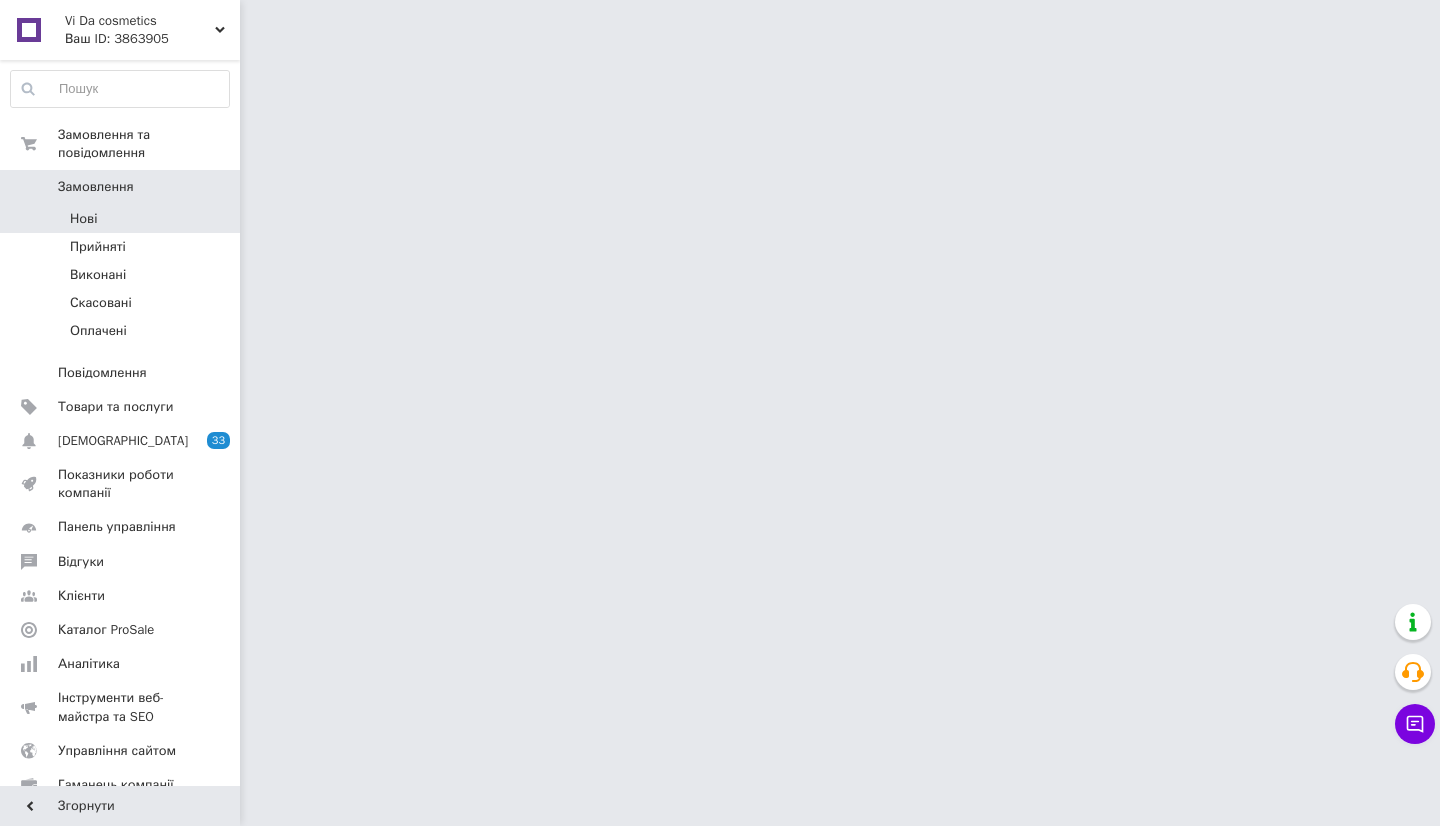 scroll, scrollTop: 0, scrollLeft: 0, axis: both 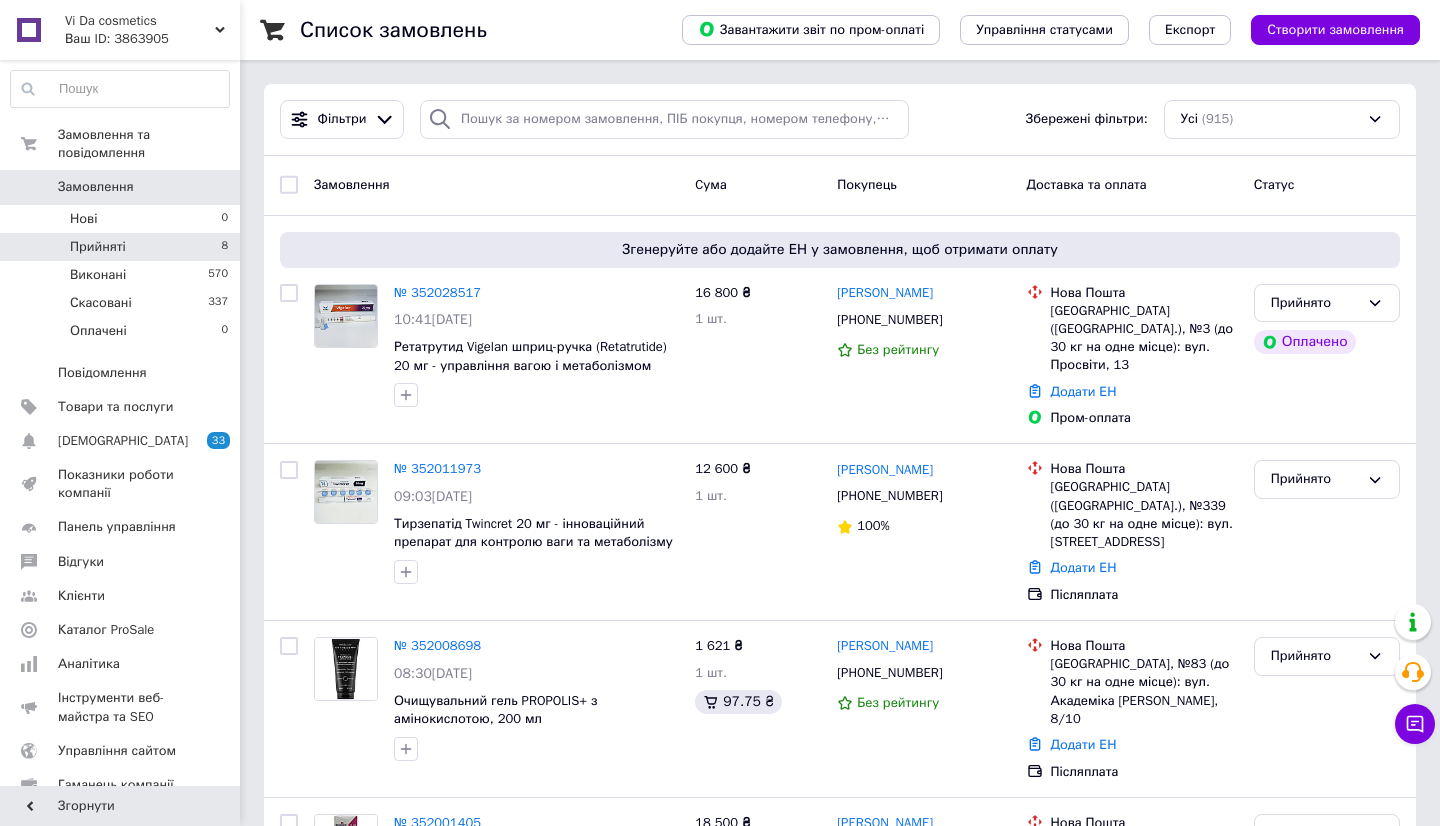 click on "Прийняті" at bounding box center (98, 247) 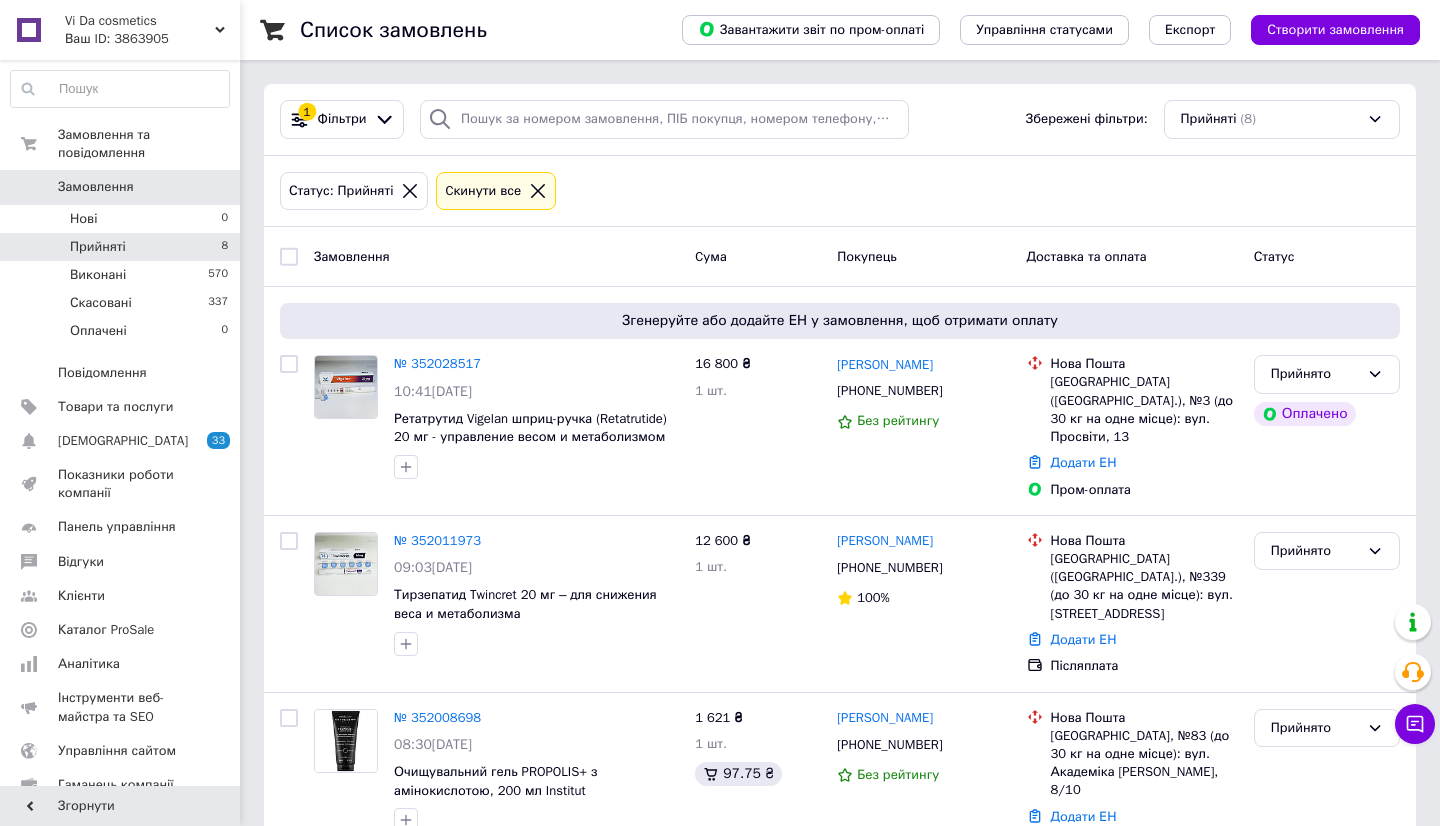 click on "Замовлення" at bounding box center [496, 256] 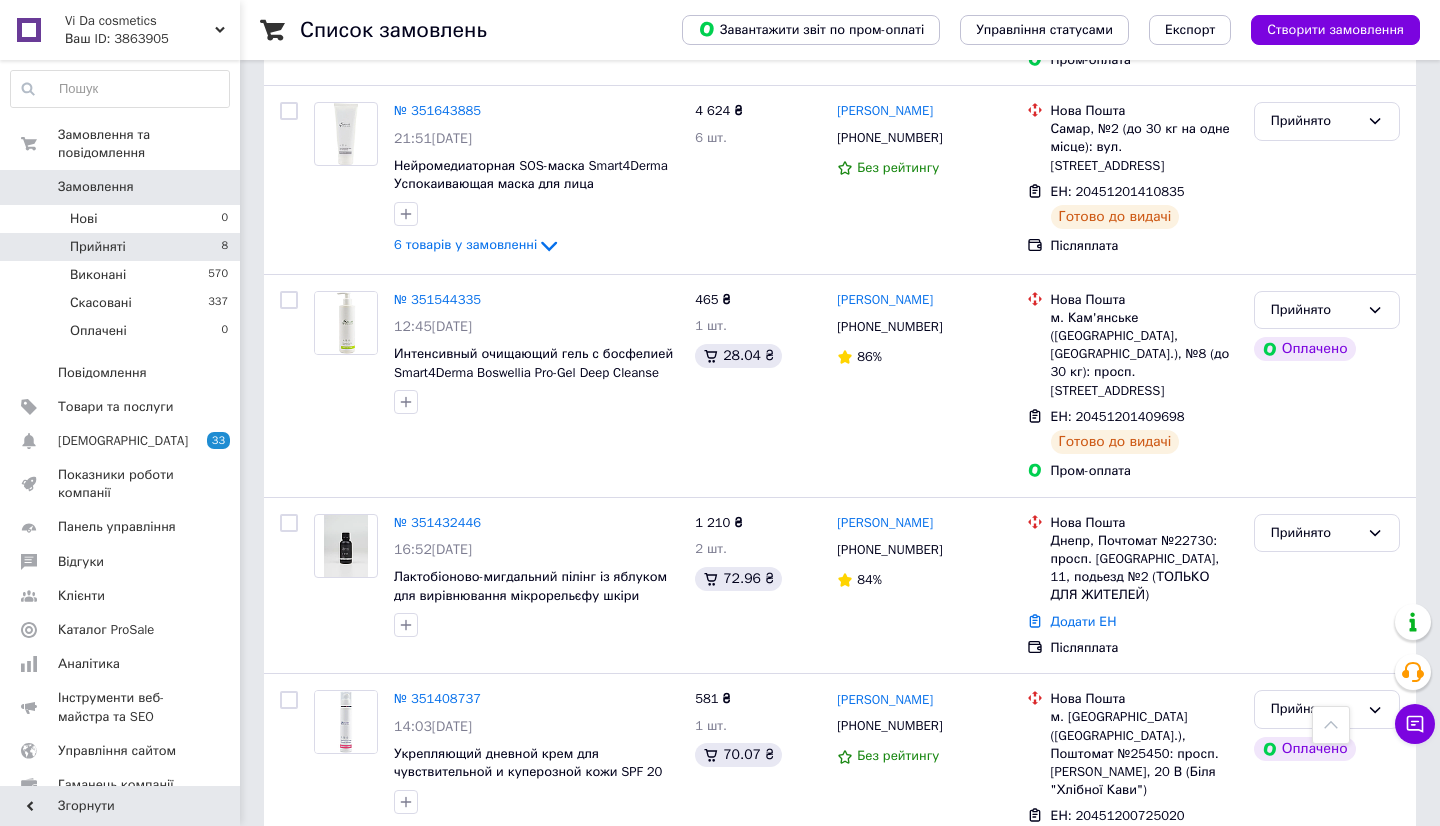 scroll, scrollTop: 990, scrollLeft: 0, axis: vertical 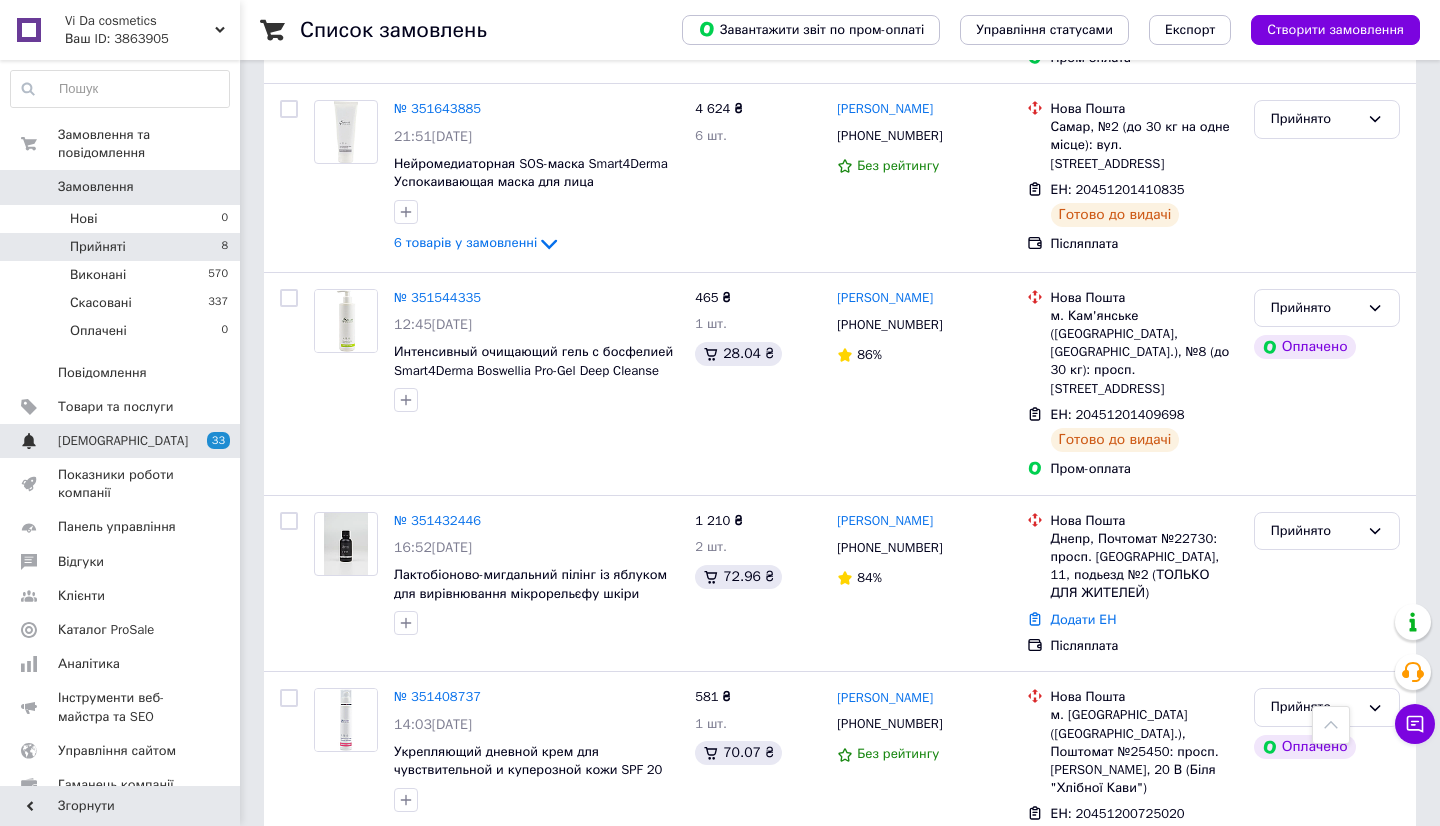click on "[DEMOGRAPHIC_DATA]" at bounding box center (123, 441) 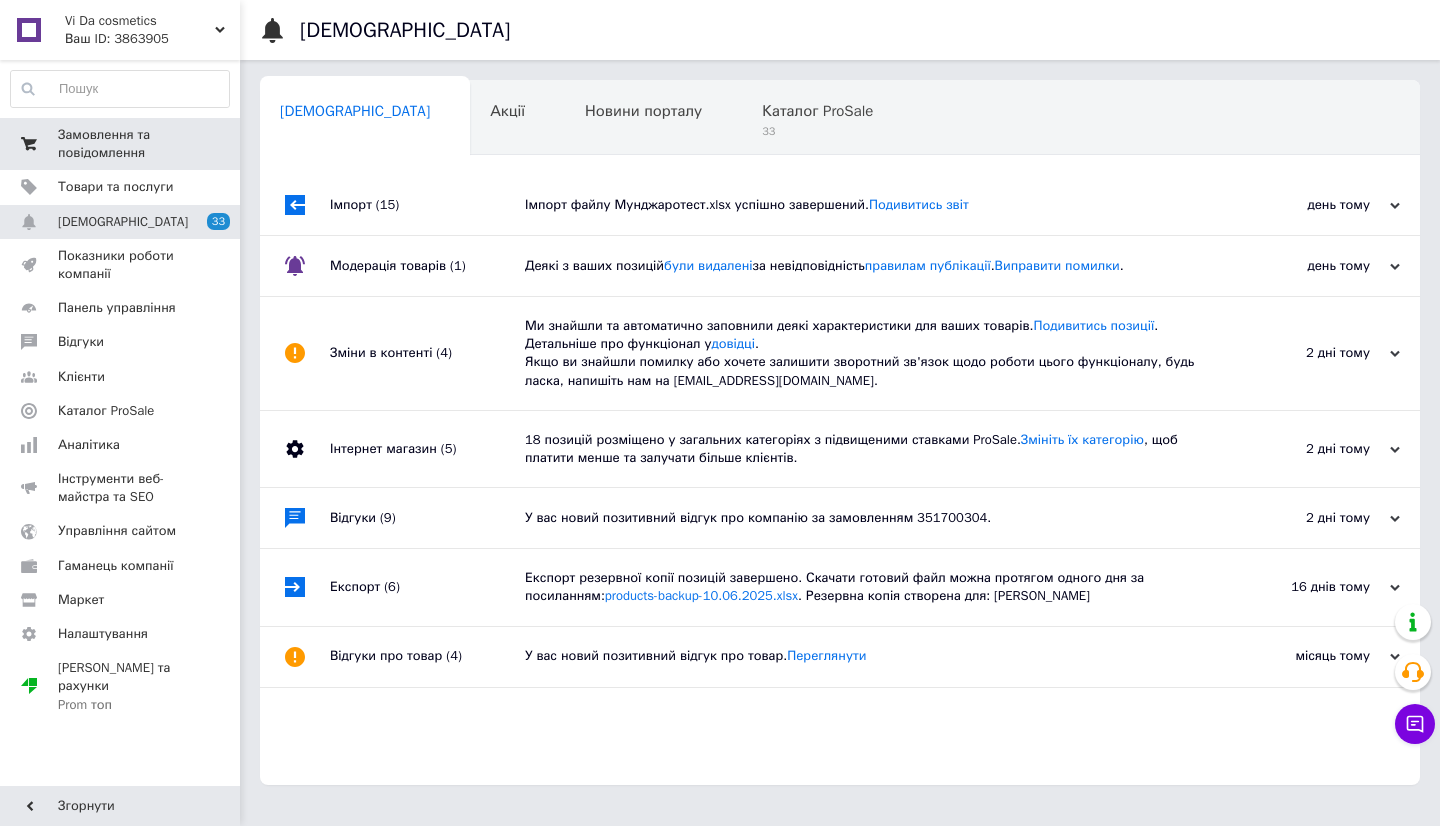 click on "Замовлення та повідомлення" at bounding box center [121, 144] 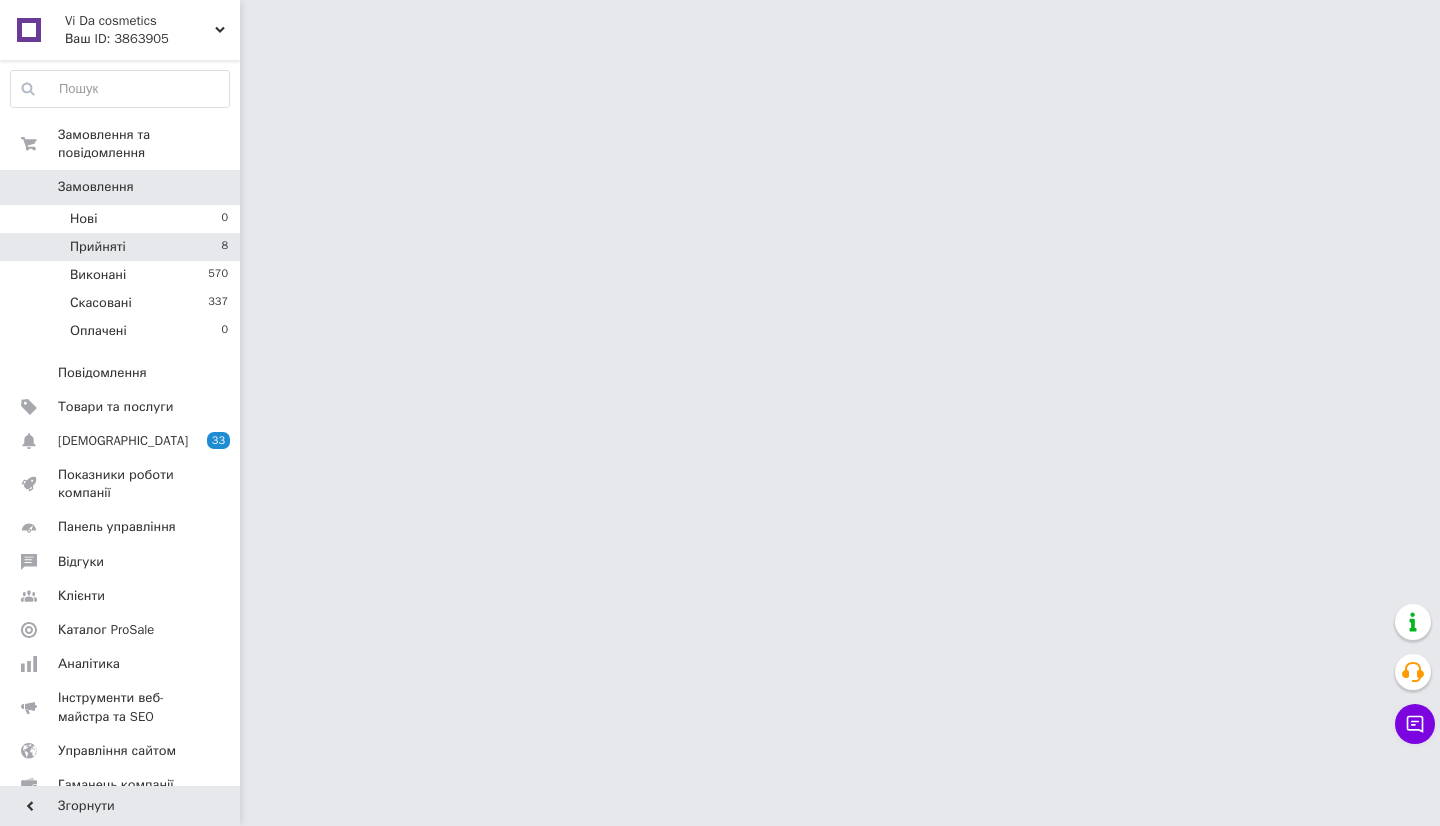 click on "Прийняті" at bounding box center (98, 247) 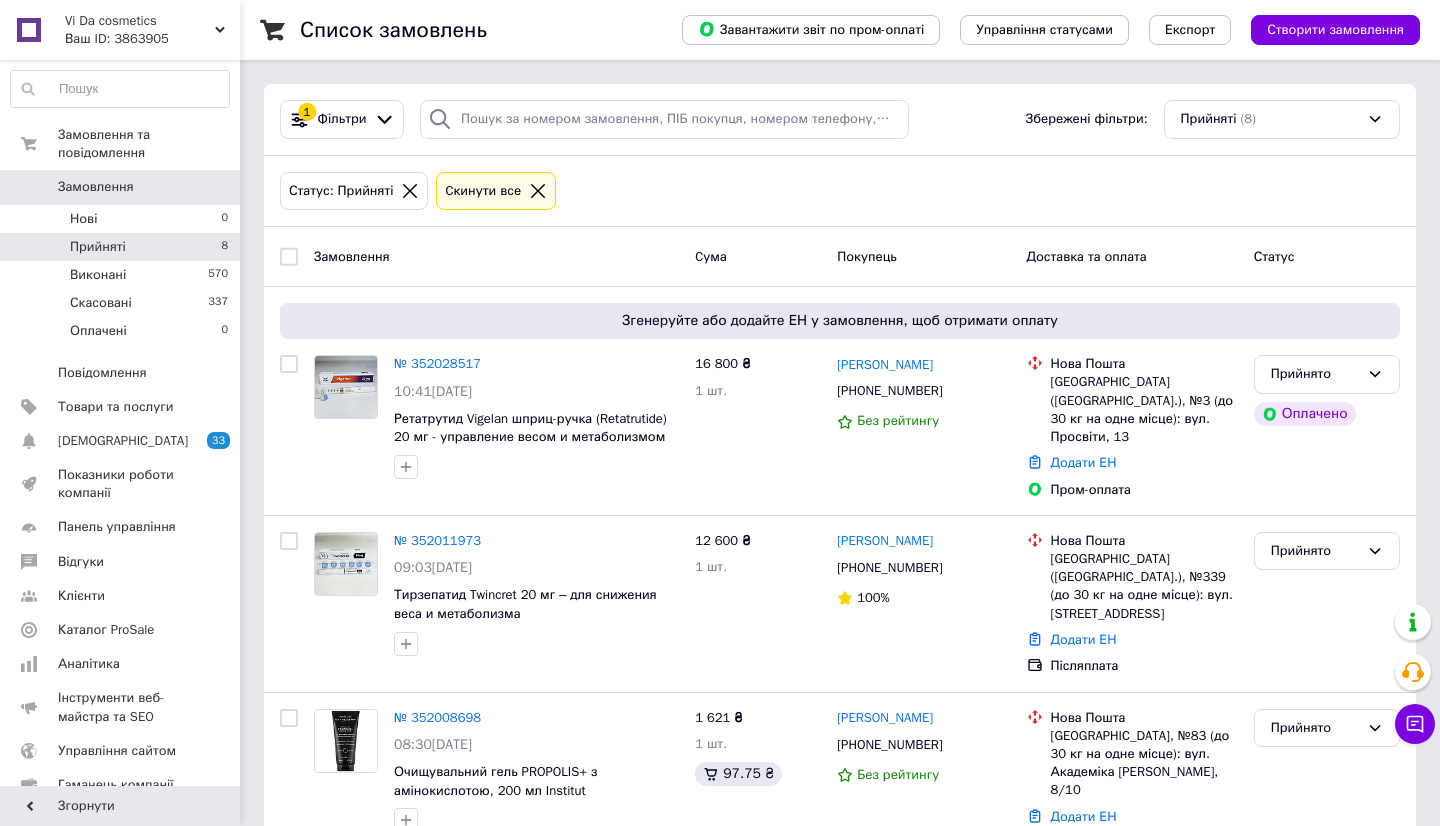 click on "Замовлення" at bounding box center [496, 256] 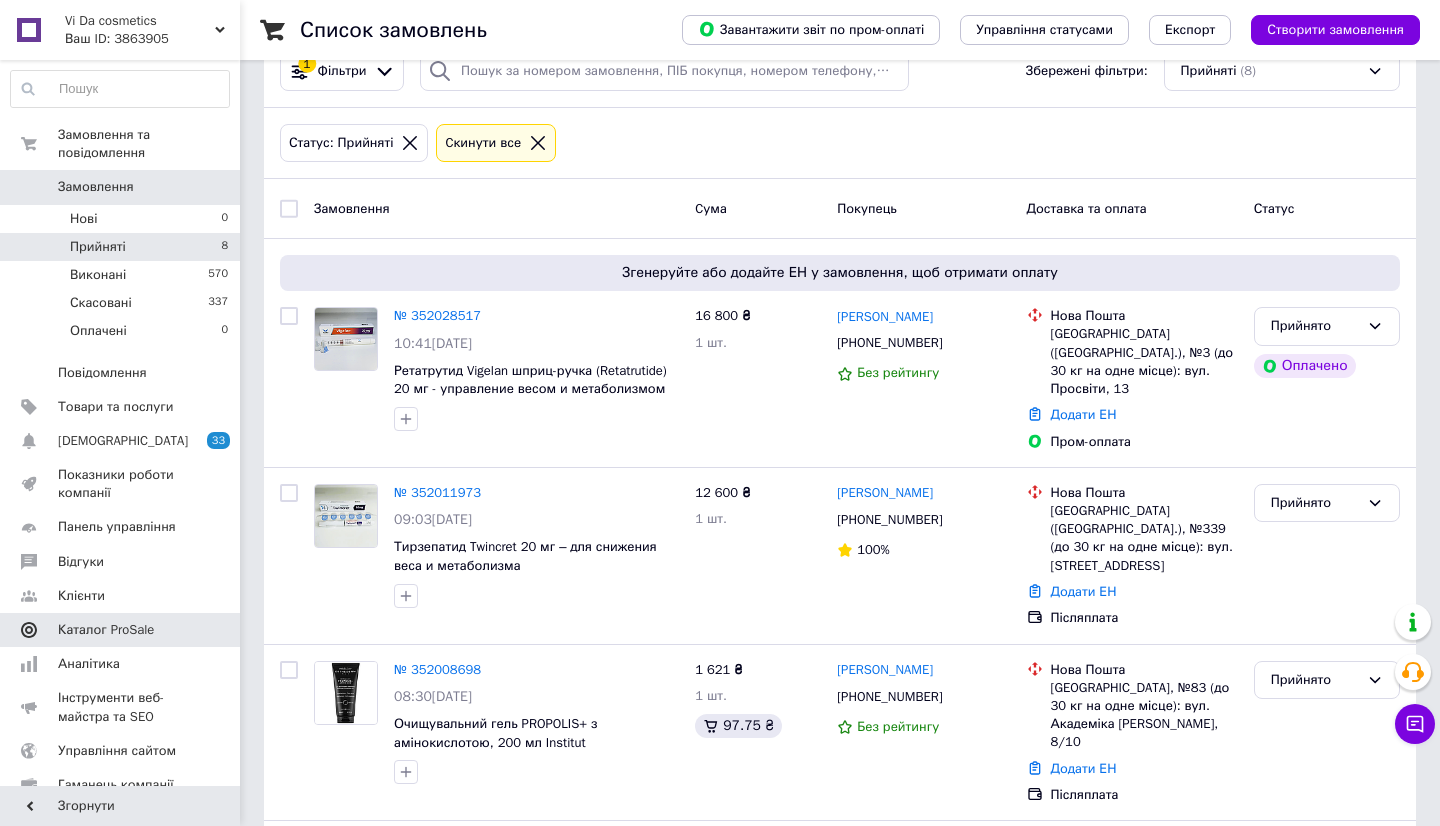 click on "Каталог ProSale" at bounding box center [106, 630] 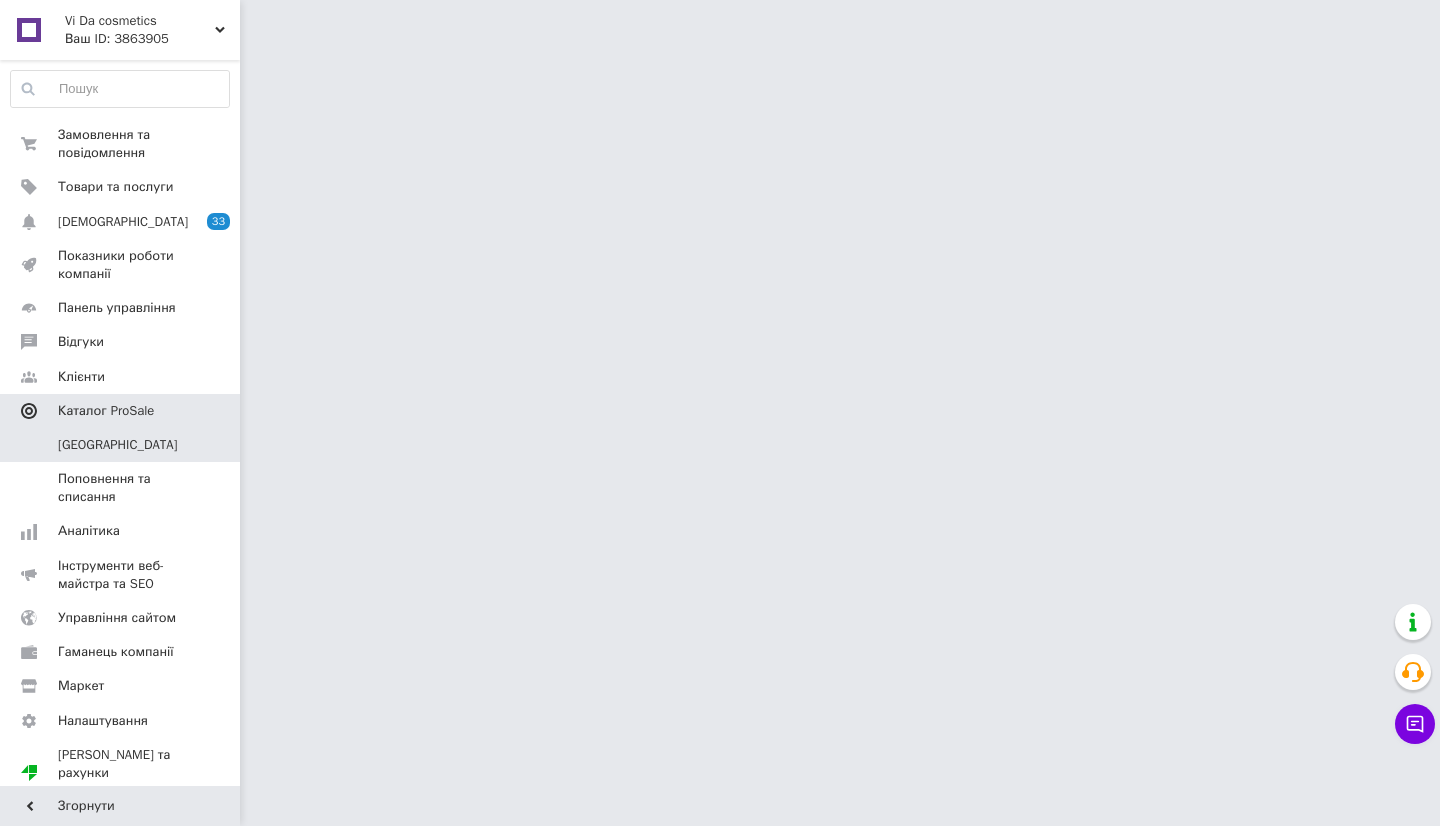 scroll, scrollTop: 0, scrollLeft: 0, axis: both 